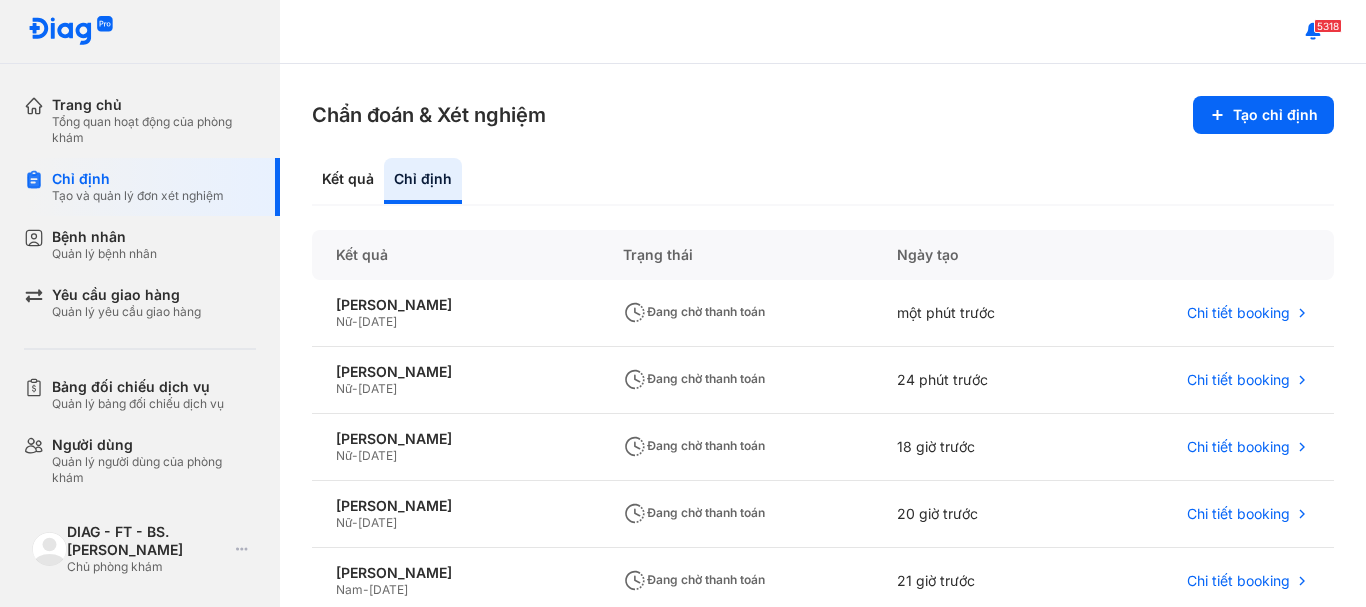 scroll, scrollTop: 0, scrollLeft: 0, axis: both 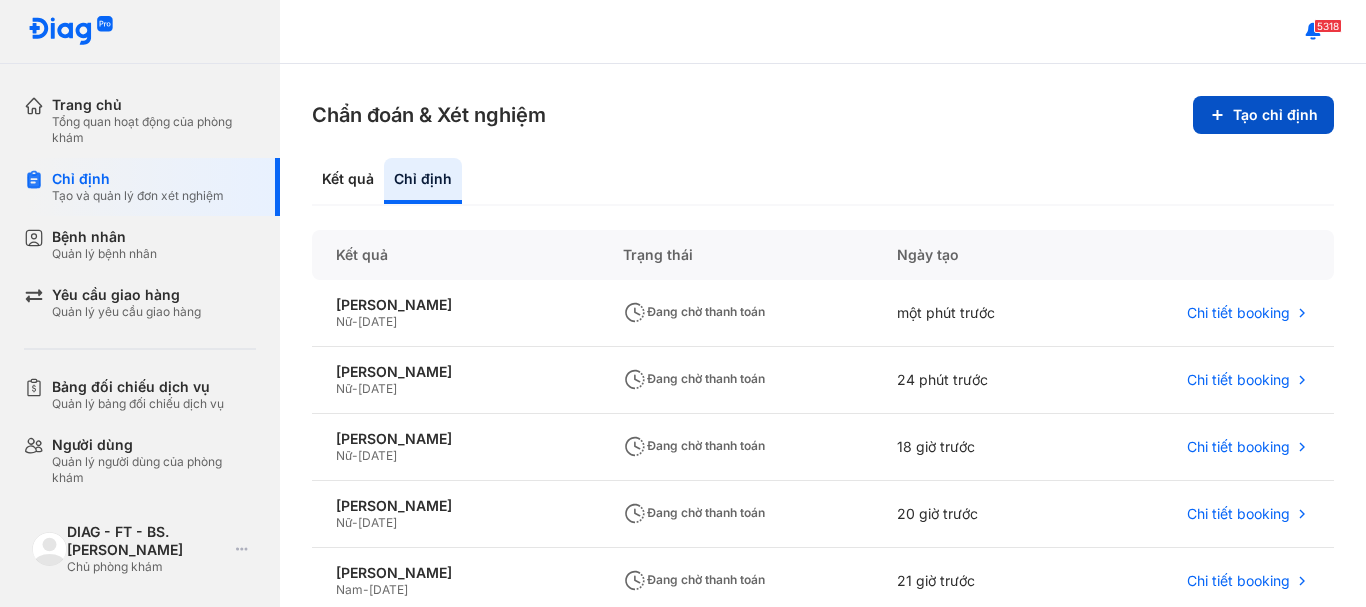 click on "Tạo chỉ định" at bounding box center [1263, 115] 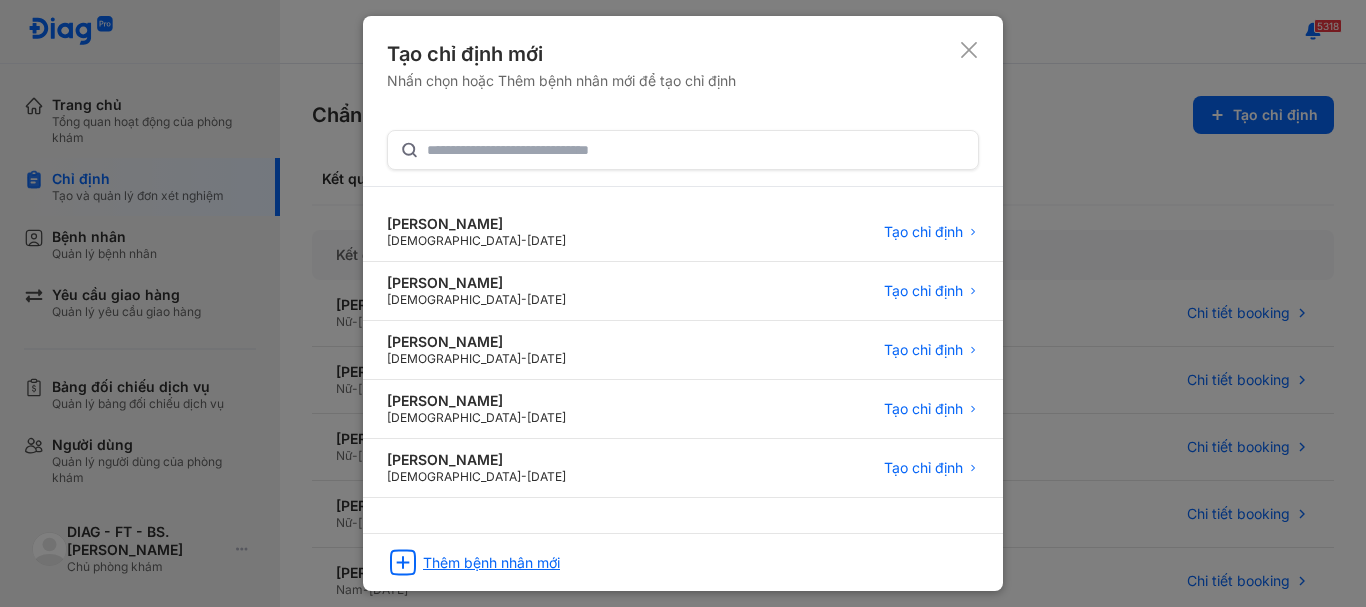 click on "Thêm bệnh nhân mới" at bounding box center [491, 563] 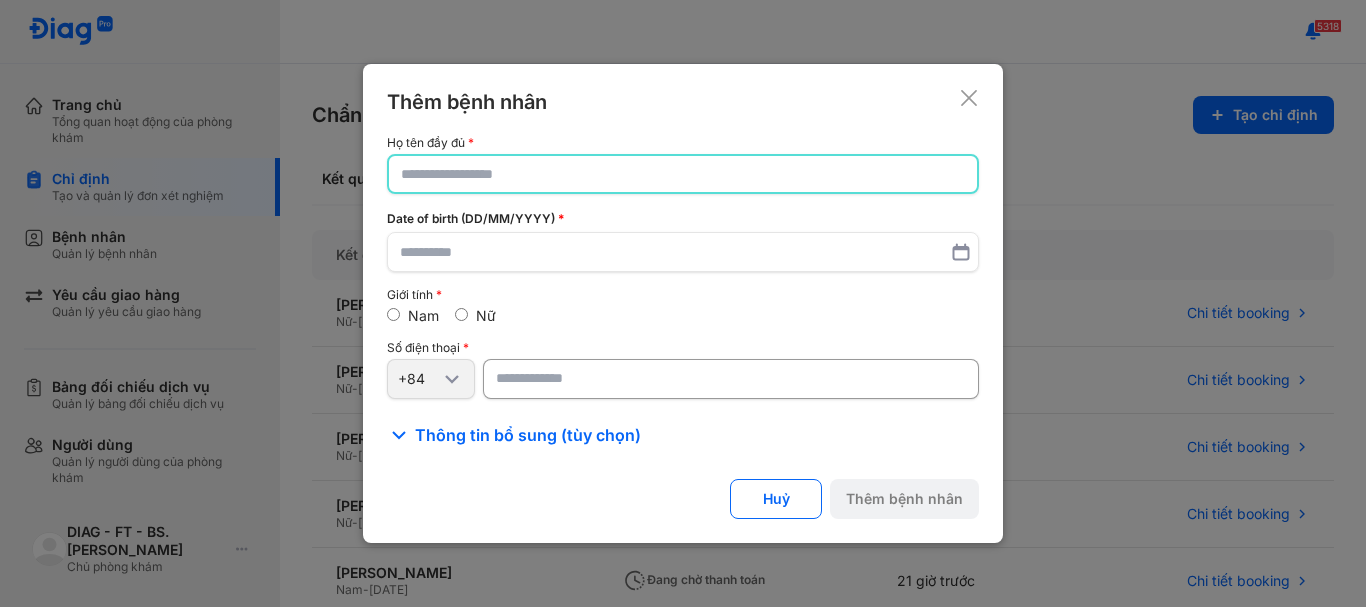 click 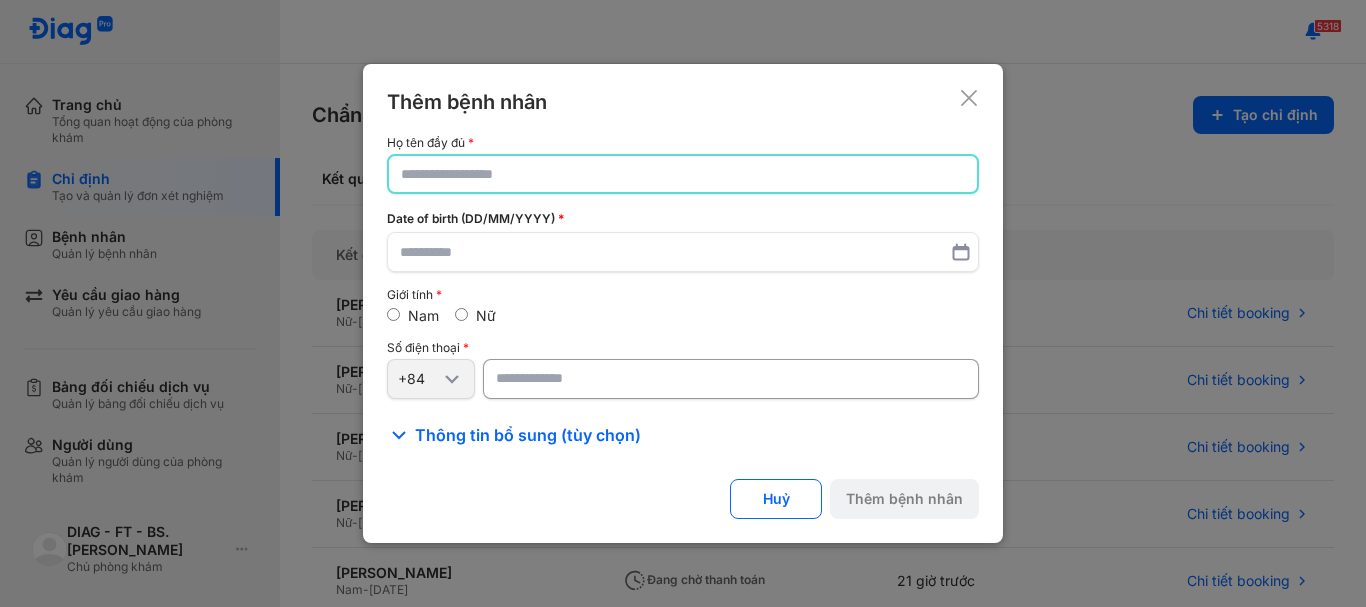 type on "*" 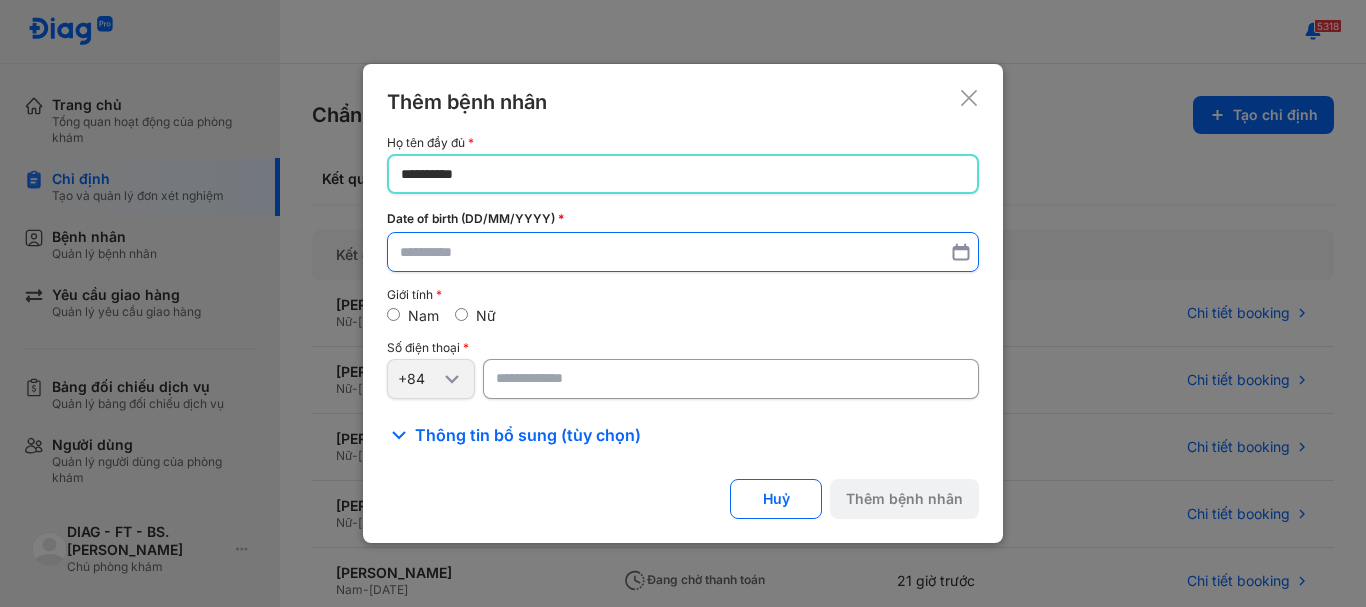 type on "**********" 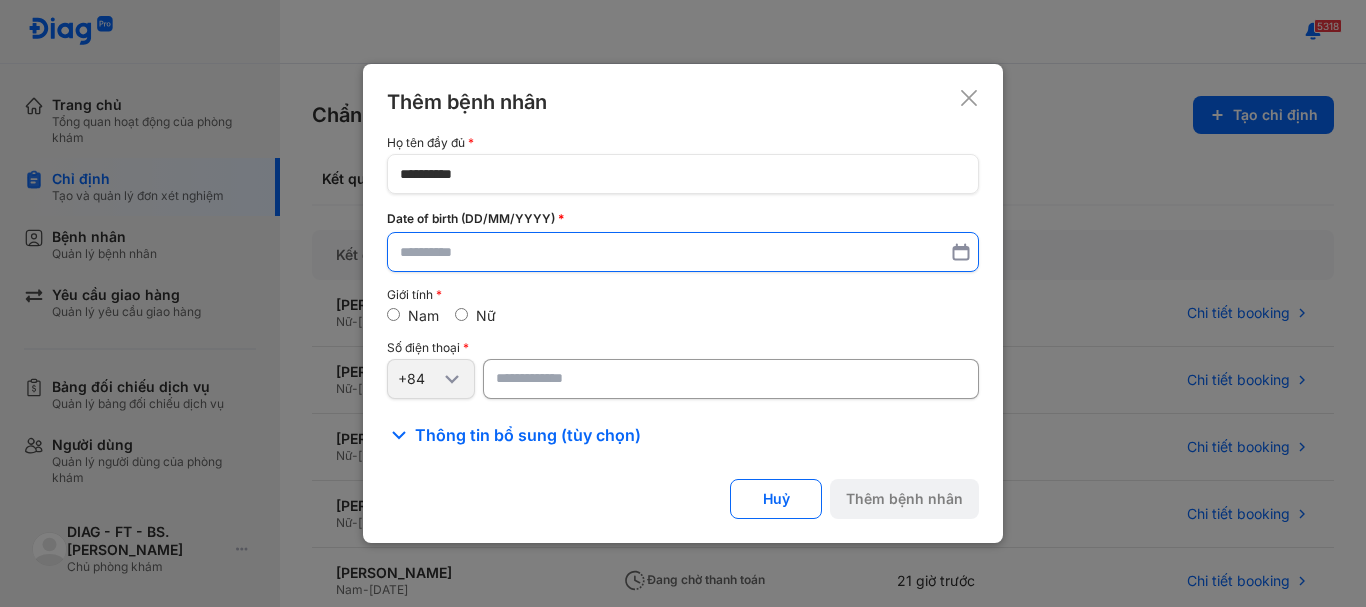 click at bounding box center (683, 252) 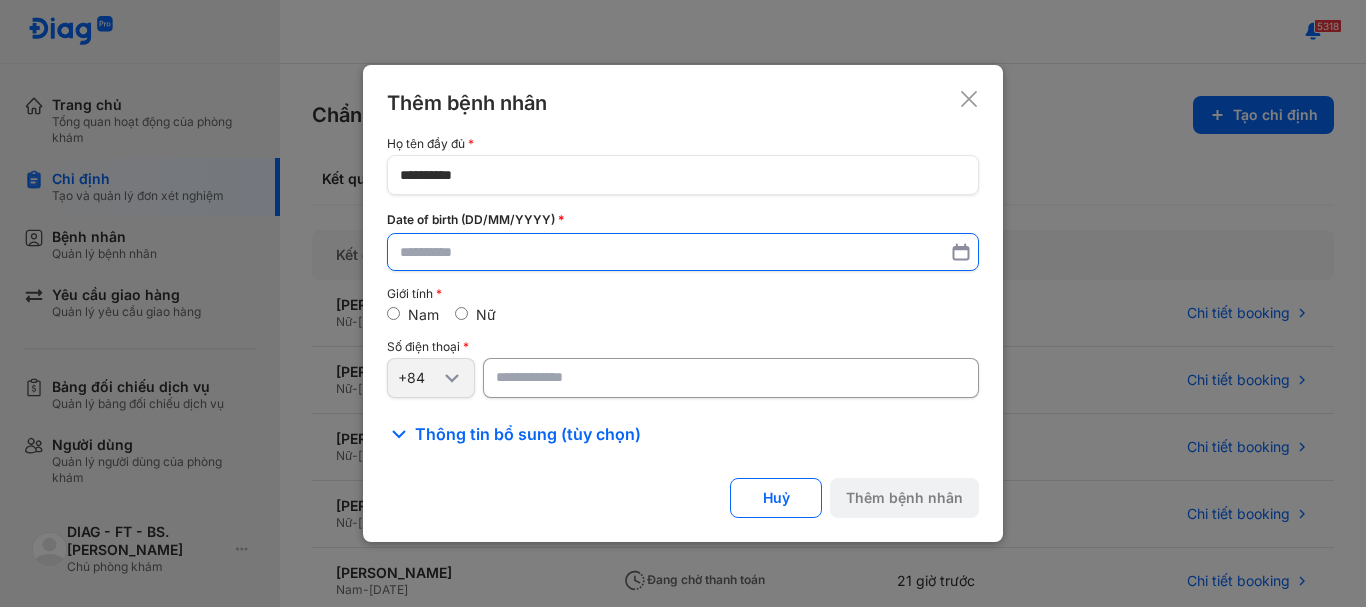 click at bounding box center (683, 252) 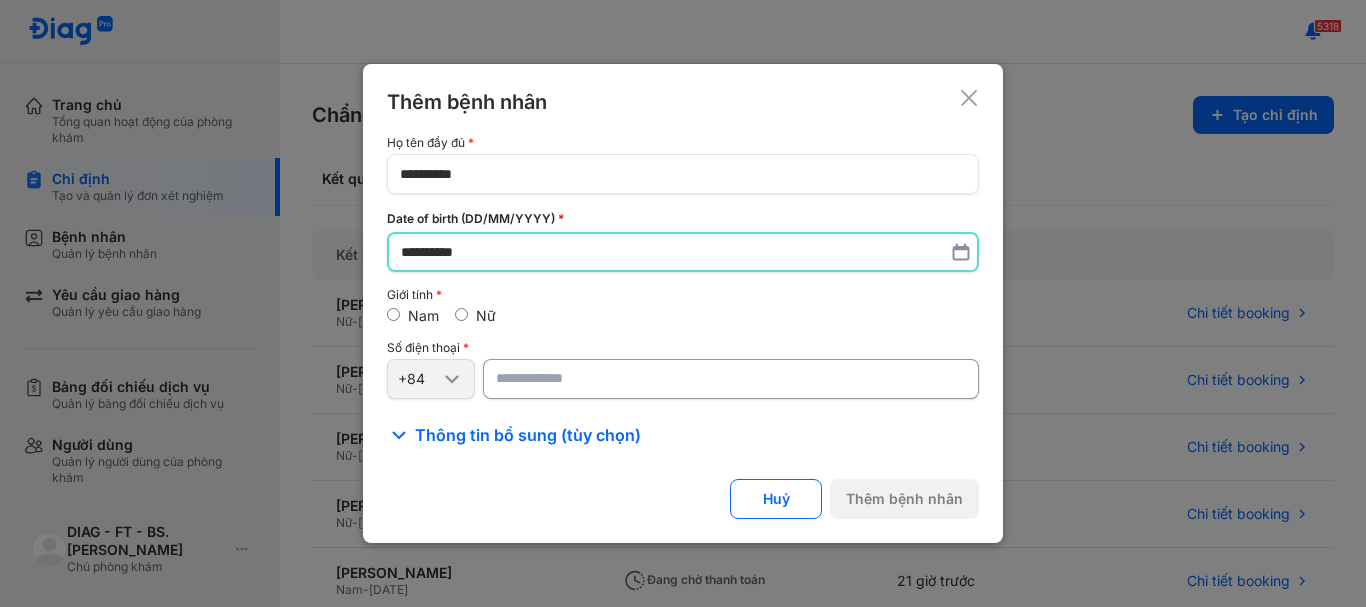 type on "**********" 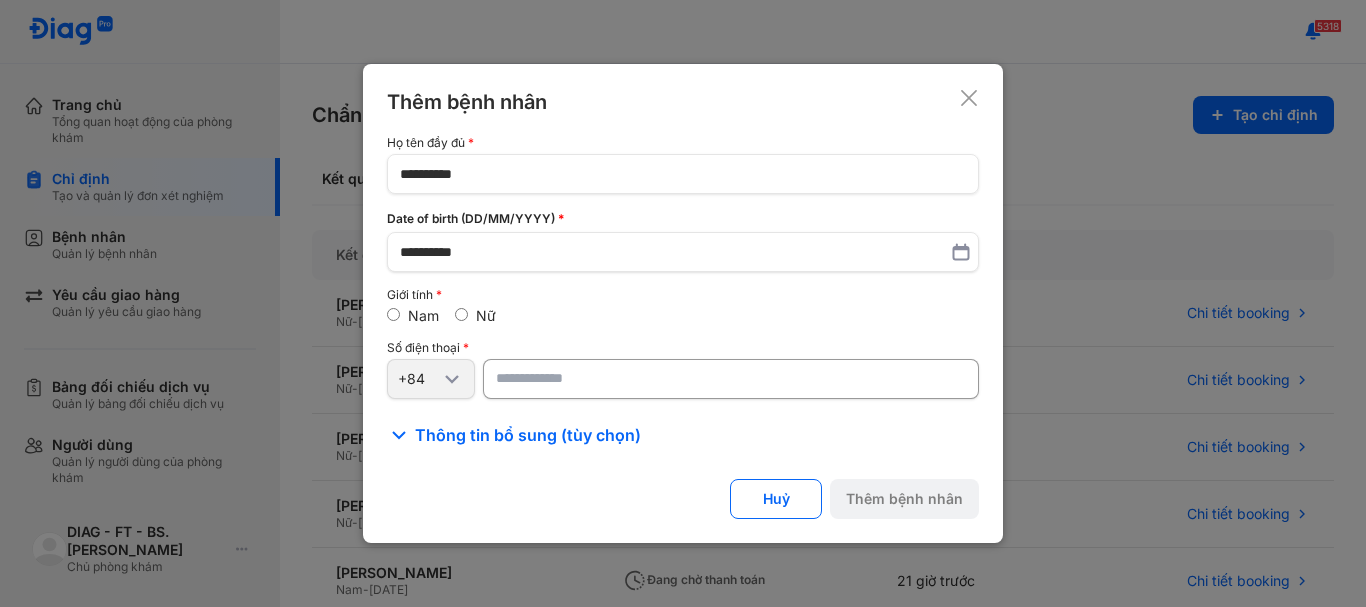 click at bounding box center (731, 379) 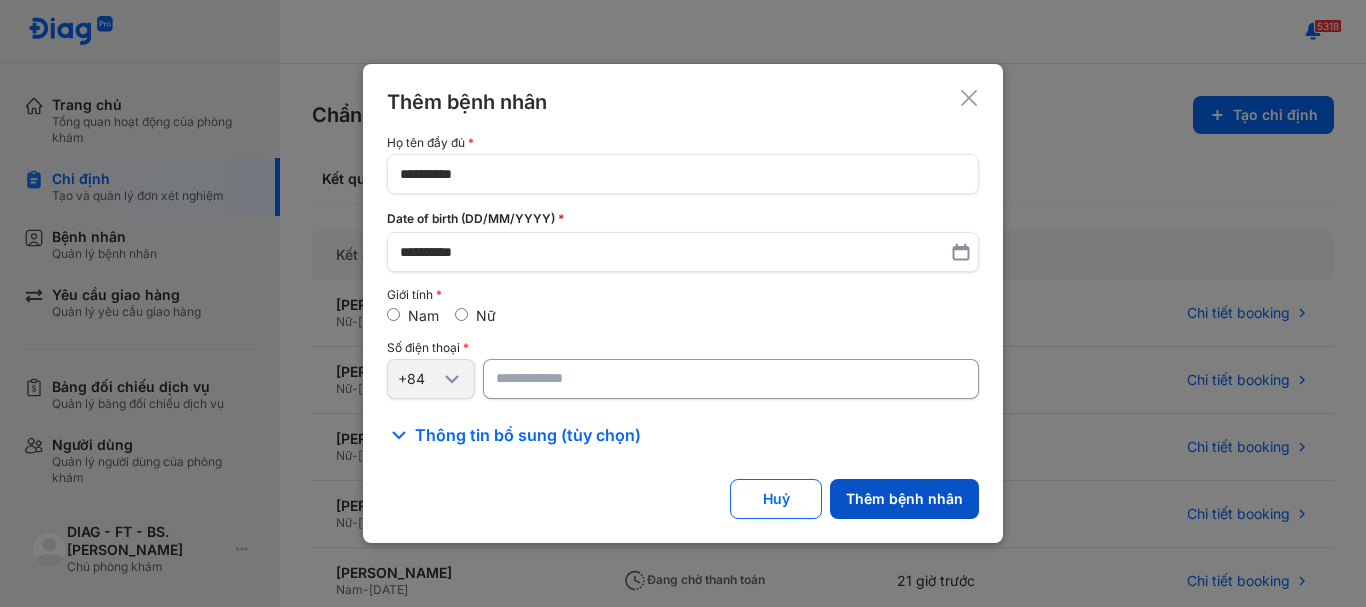 type on "**********" 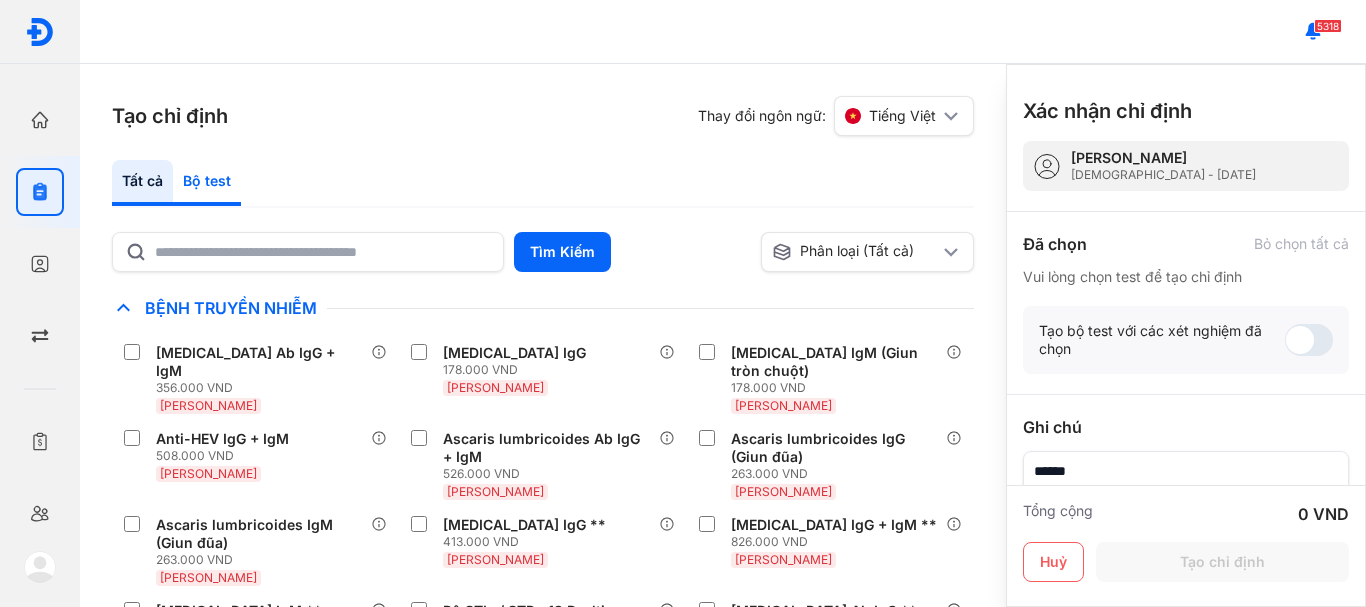 click on "Bộ test" 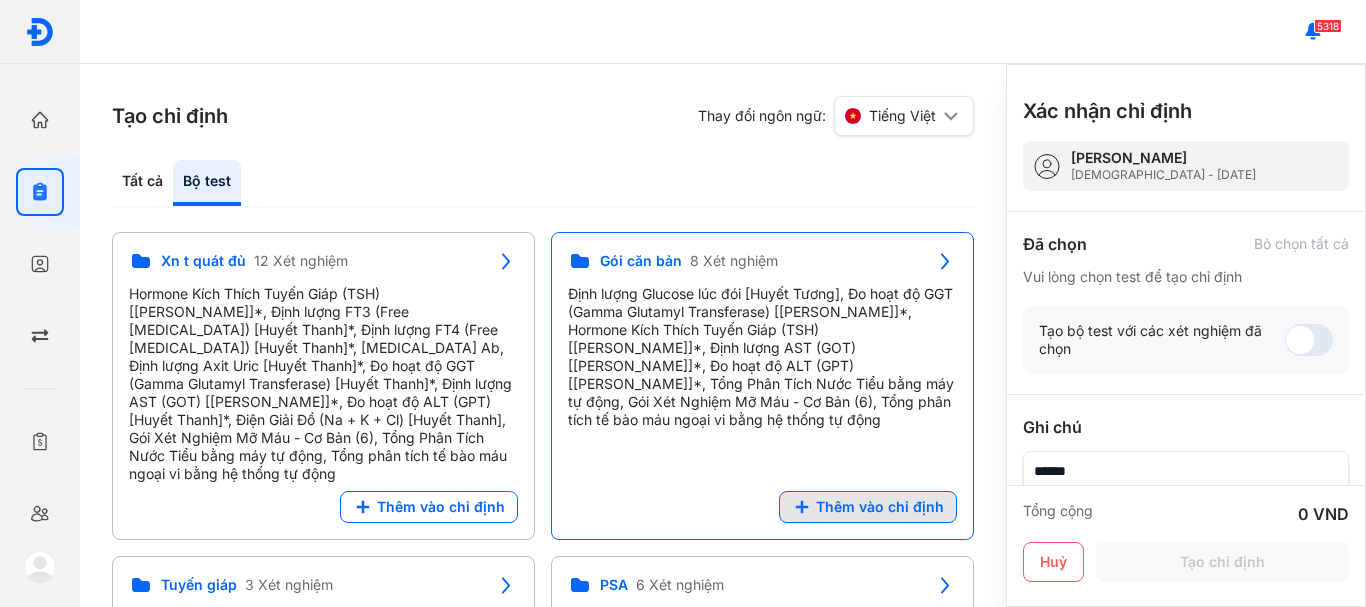 click on "Thêm vào chỉ định" 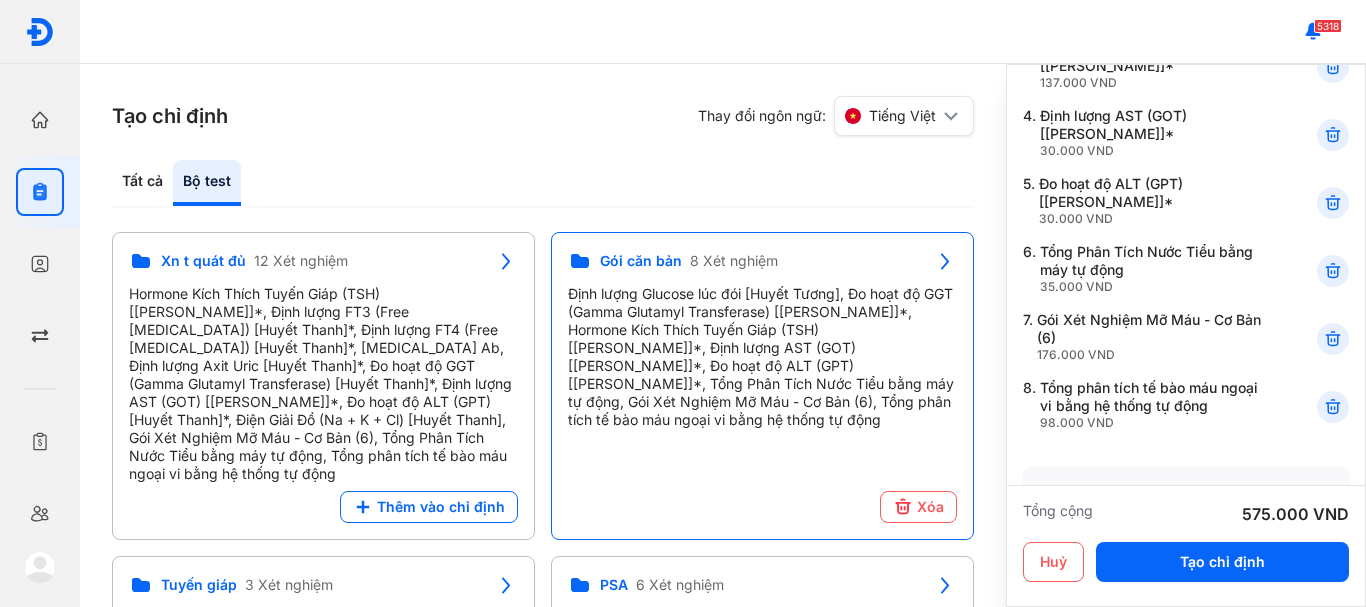 scroll, scrollTop: 400, scrollLeft: 0, axis: vertical 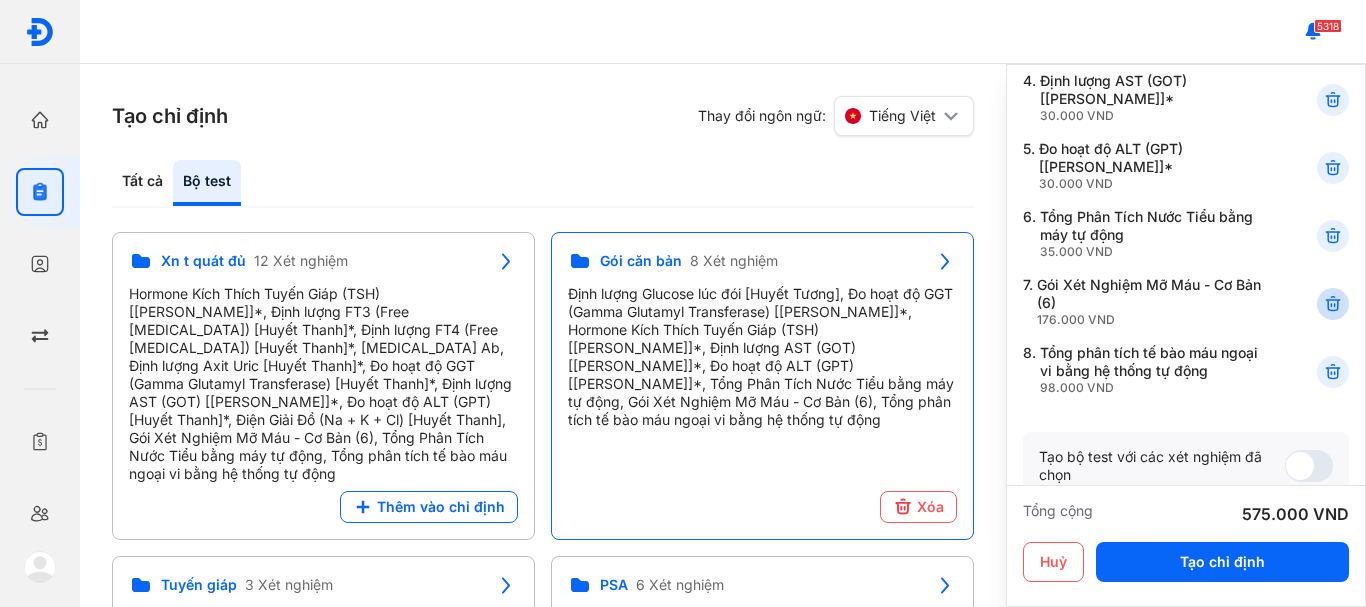click 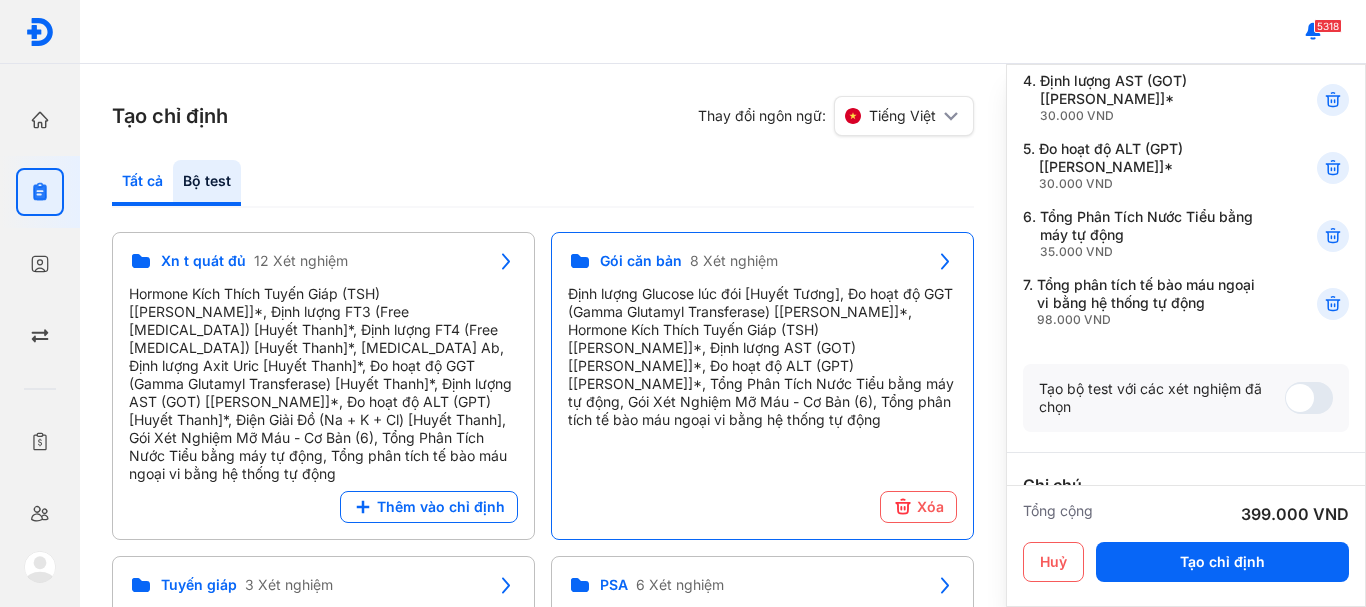 click on "Tất cả" 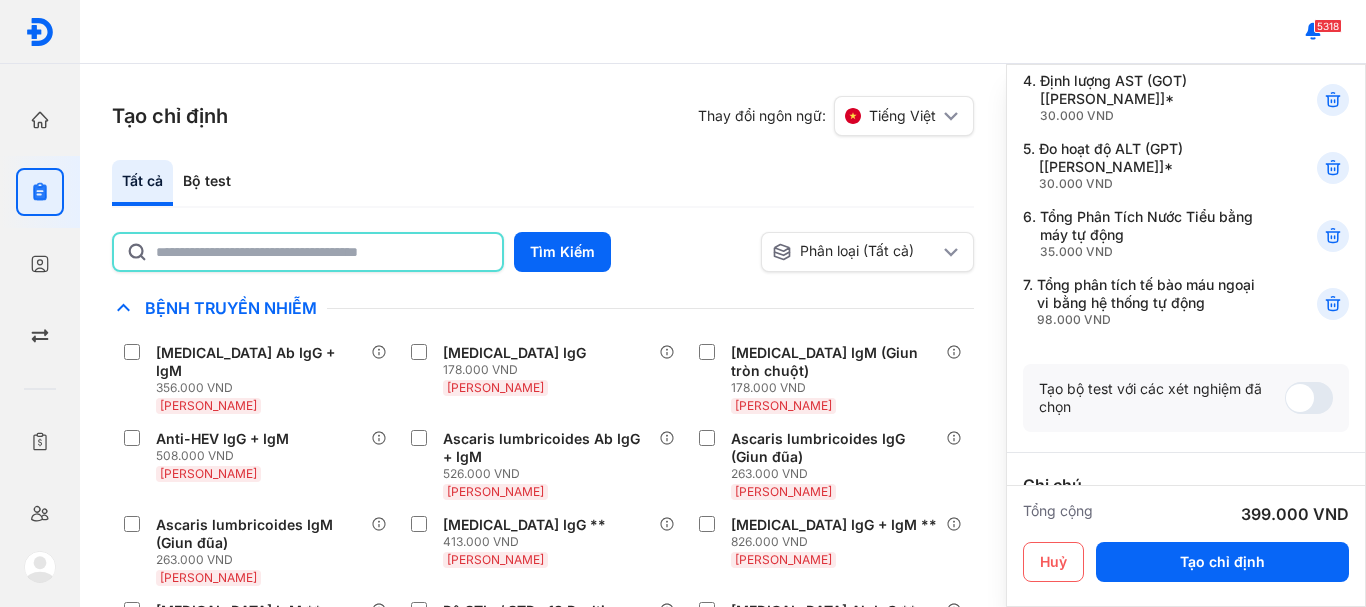 click 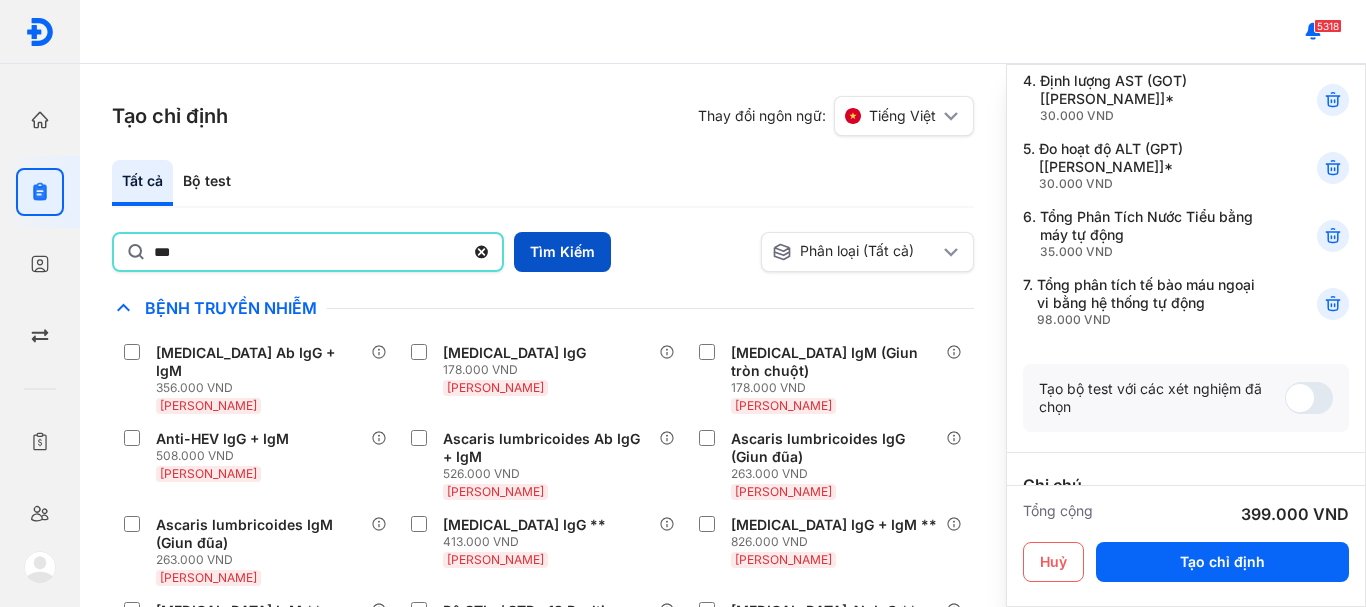 type on "***" 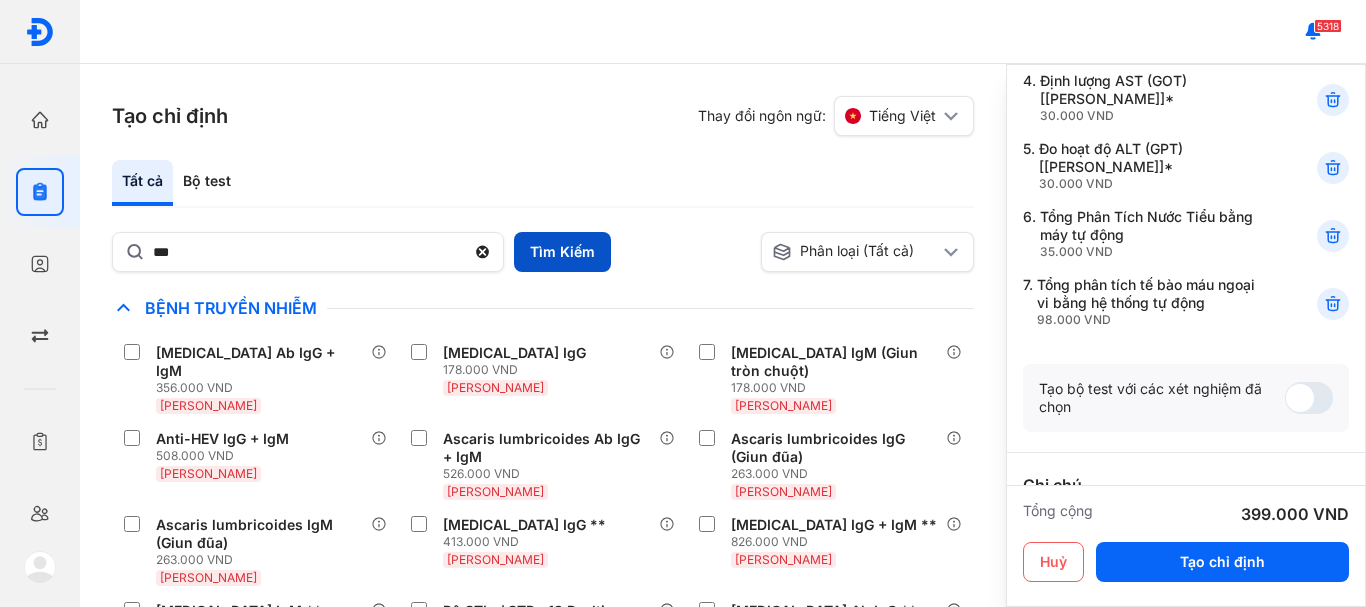 click on "Tìm Kiếm" at bounding box center (562, 252) 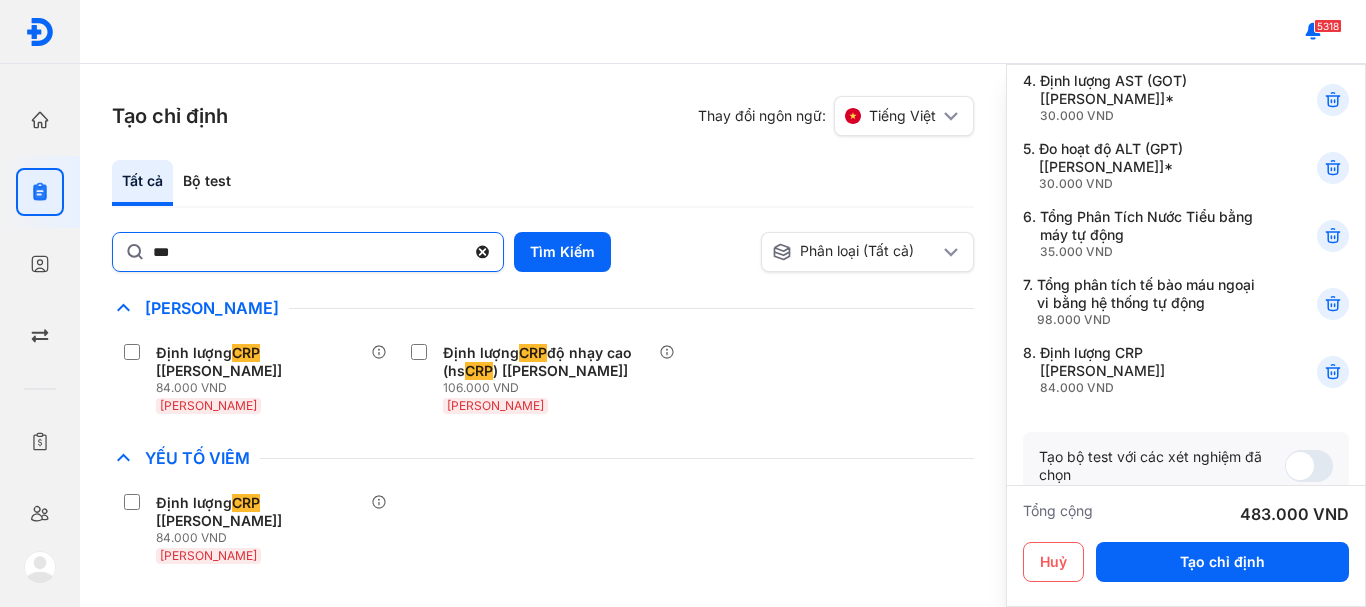 click 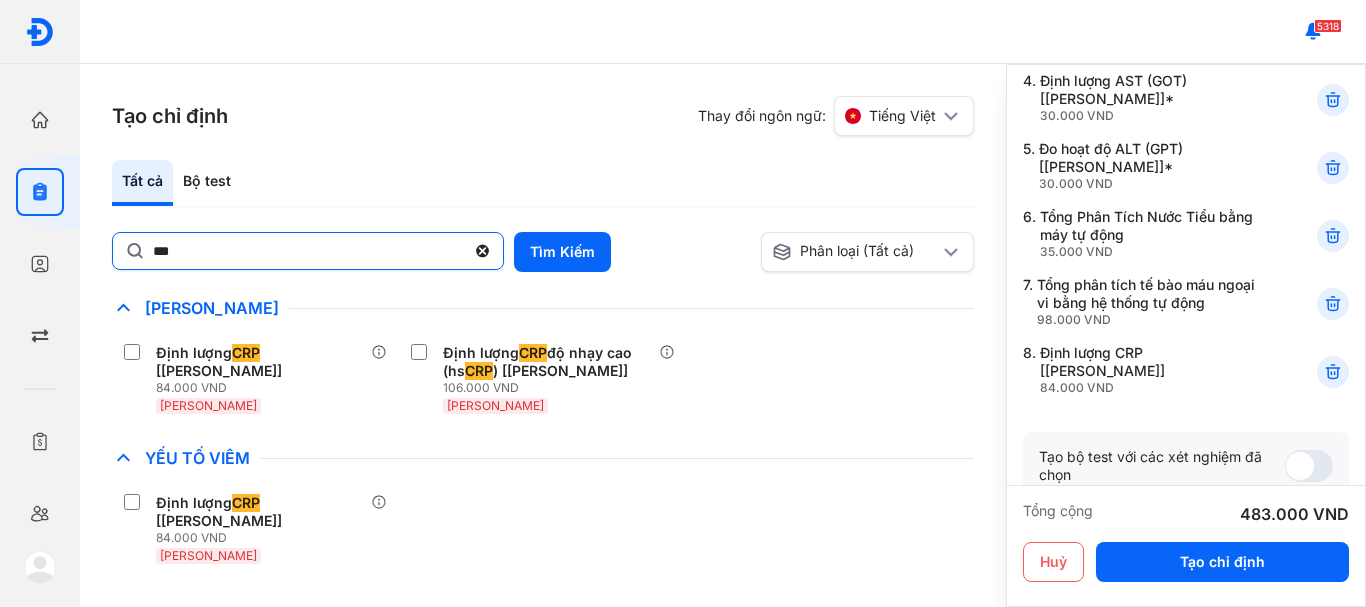 click on "***" 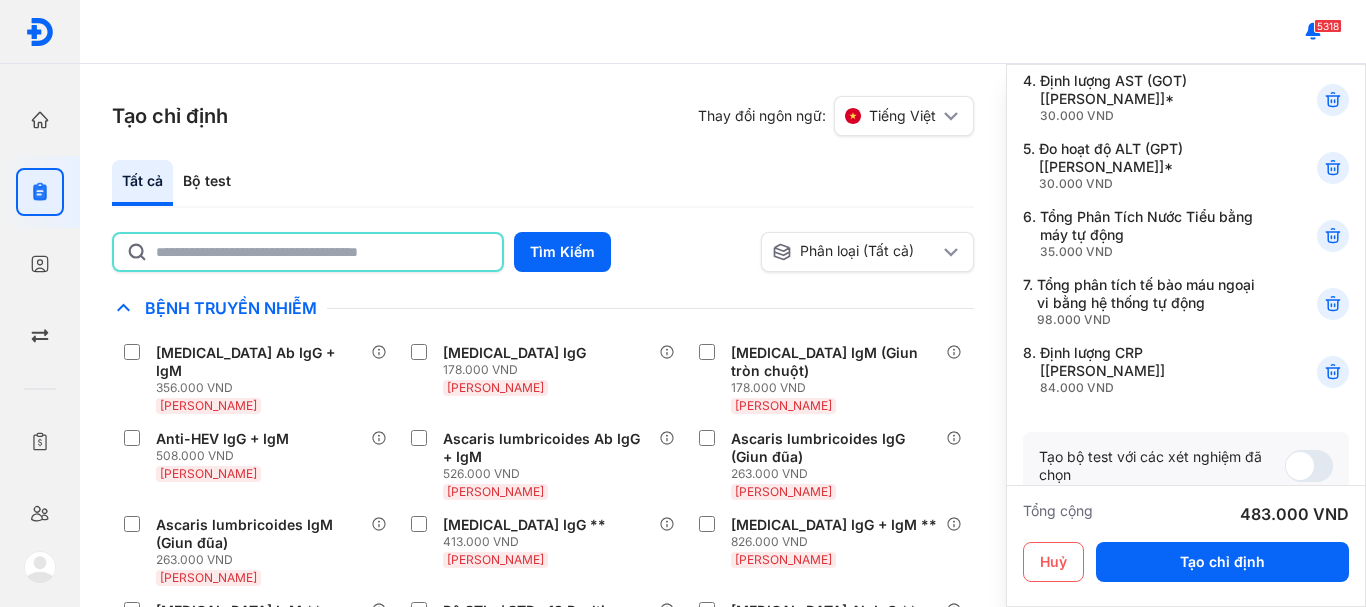 click 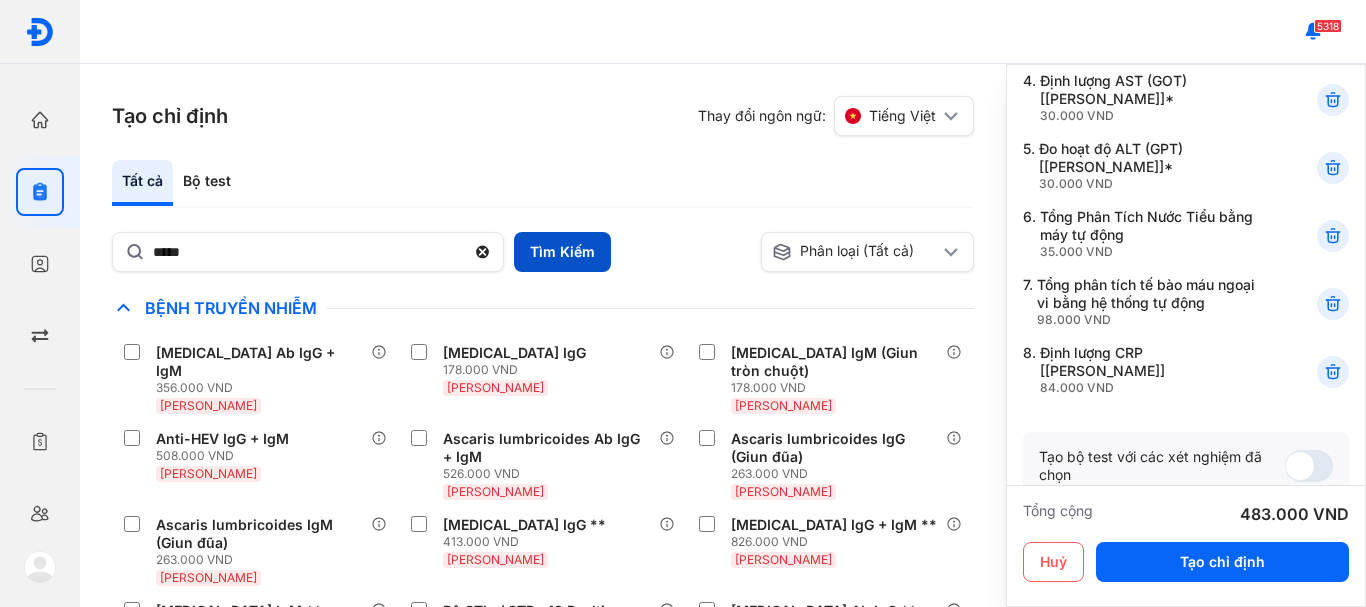 click on "Tìm Kiếm" at bounding box center (562, 252) 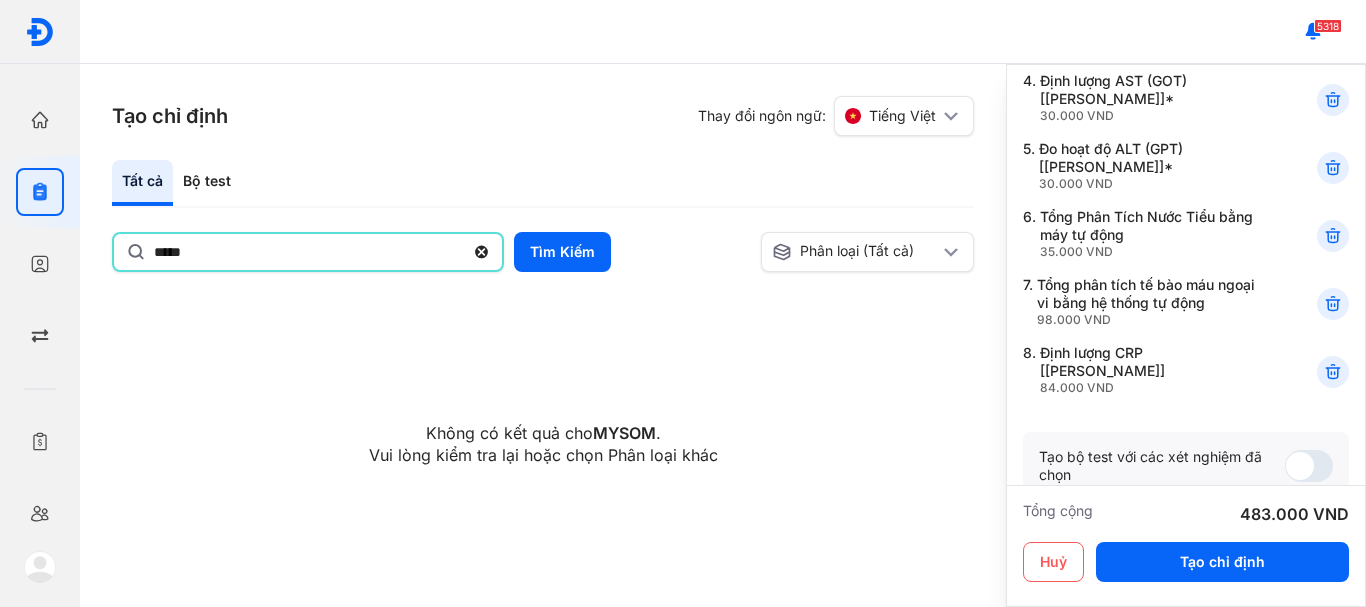 click on "*****" 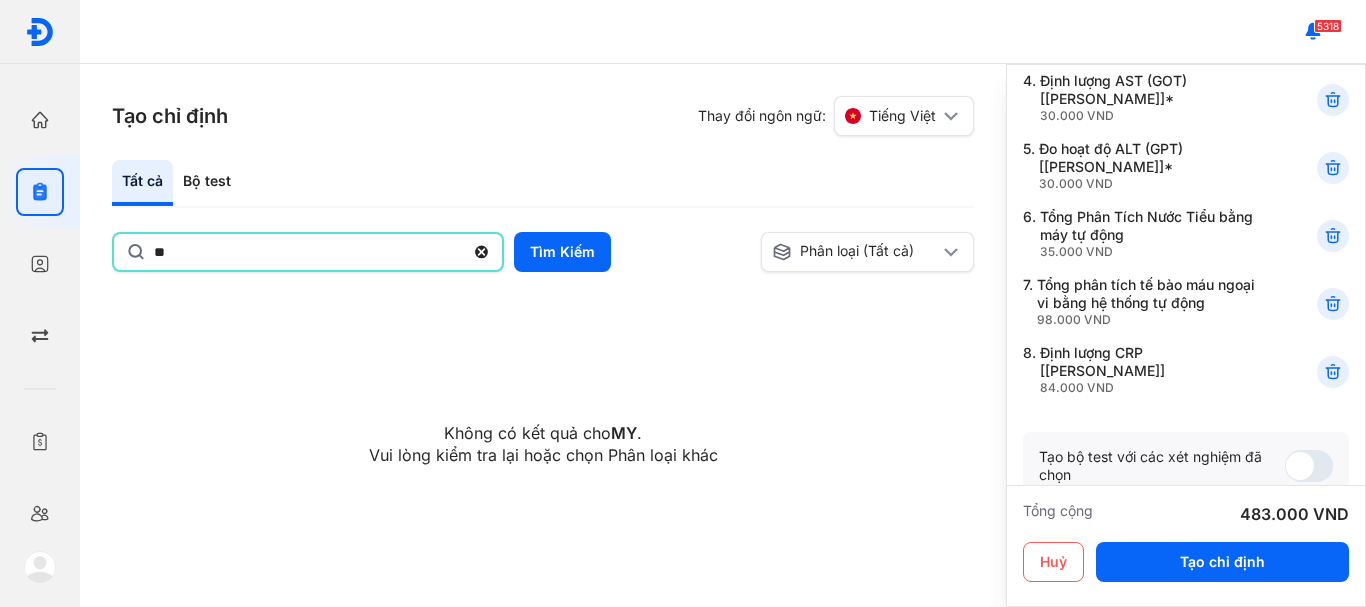 type on "*" 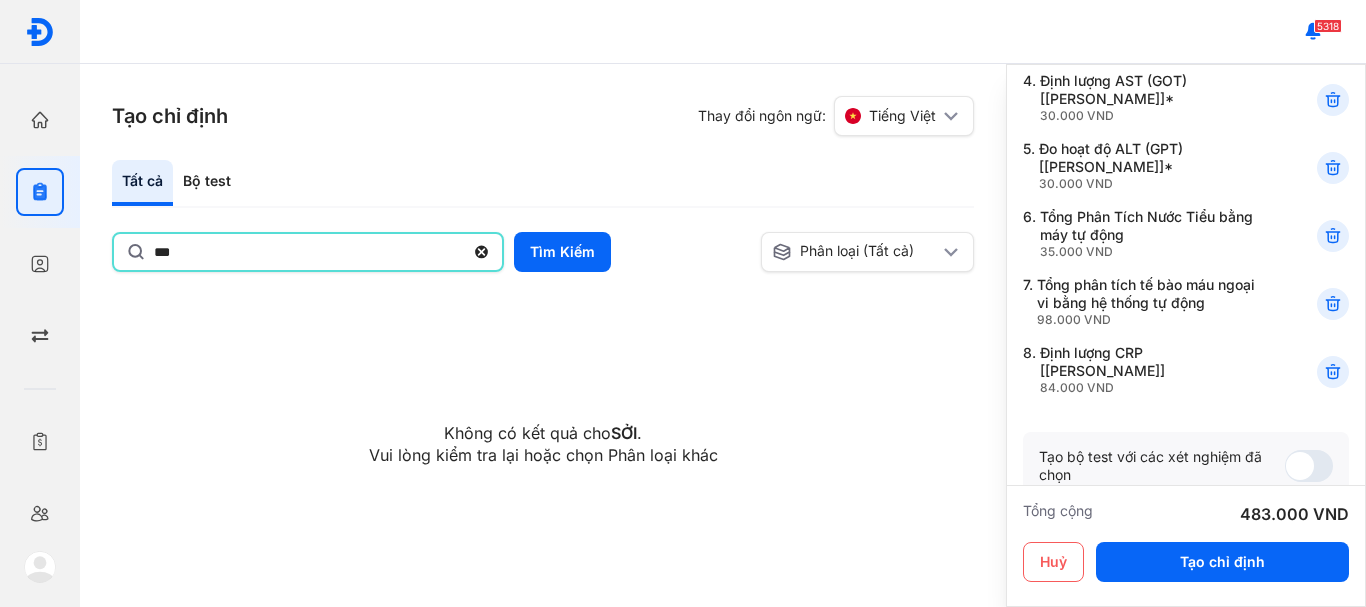type on "***" 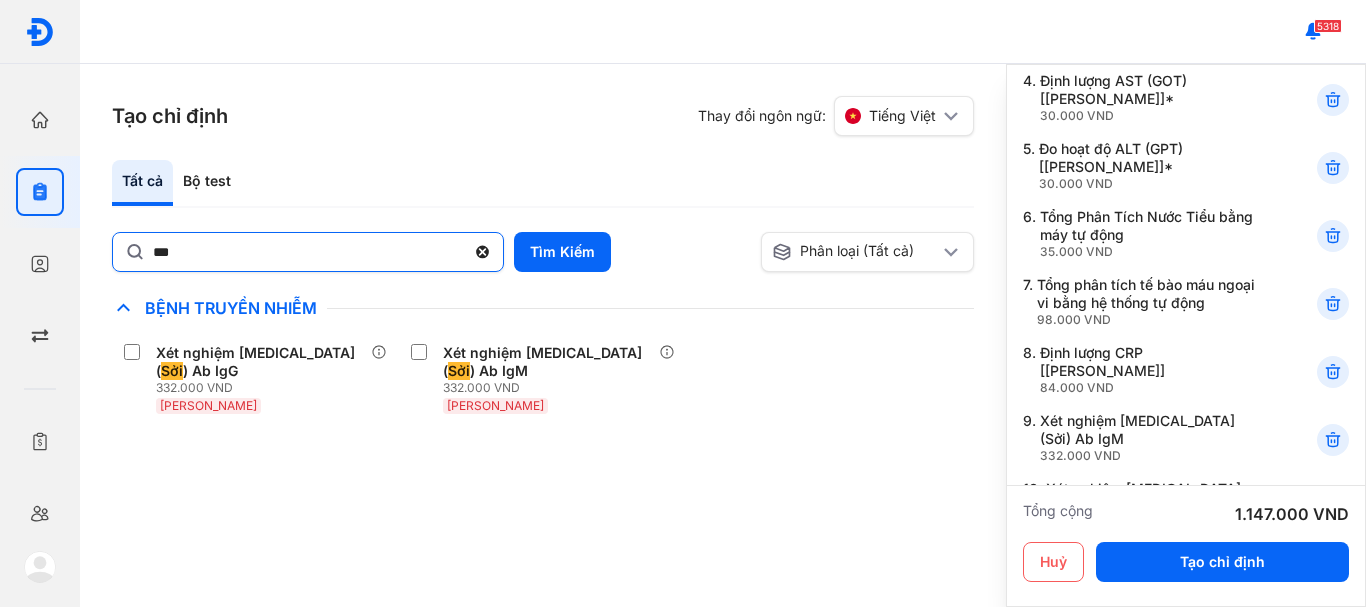 click 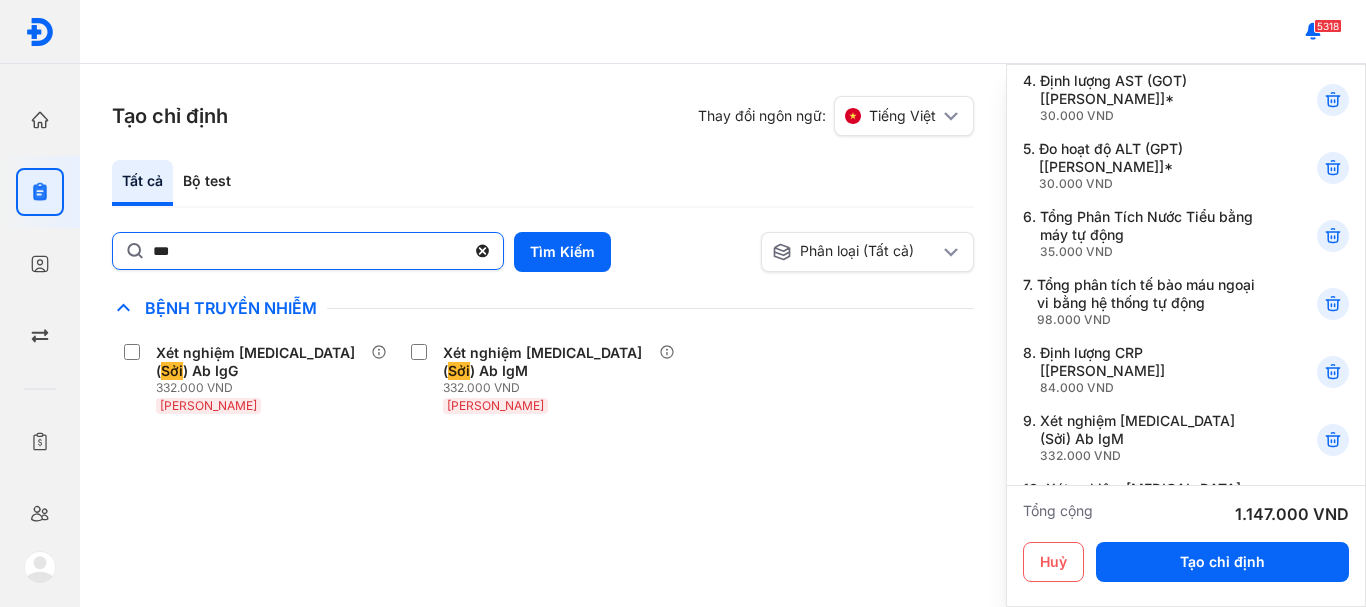 click on "***" 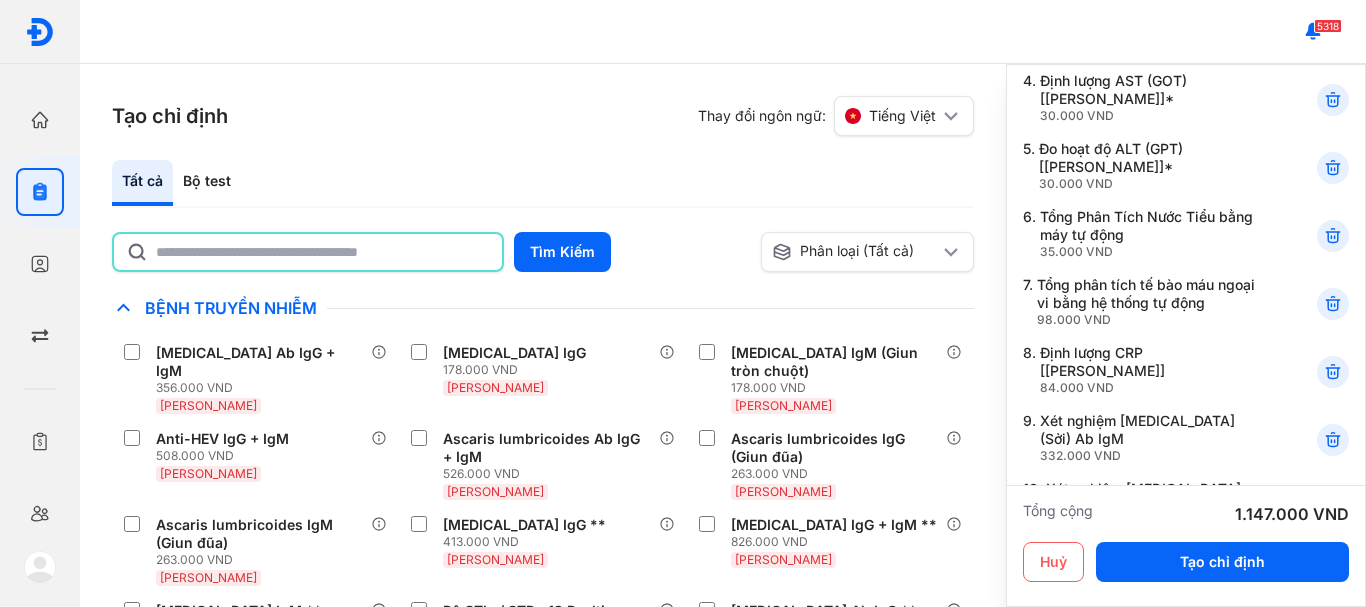 click 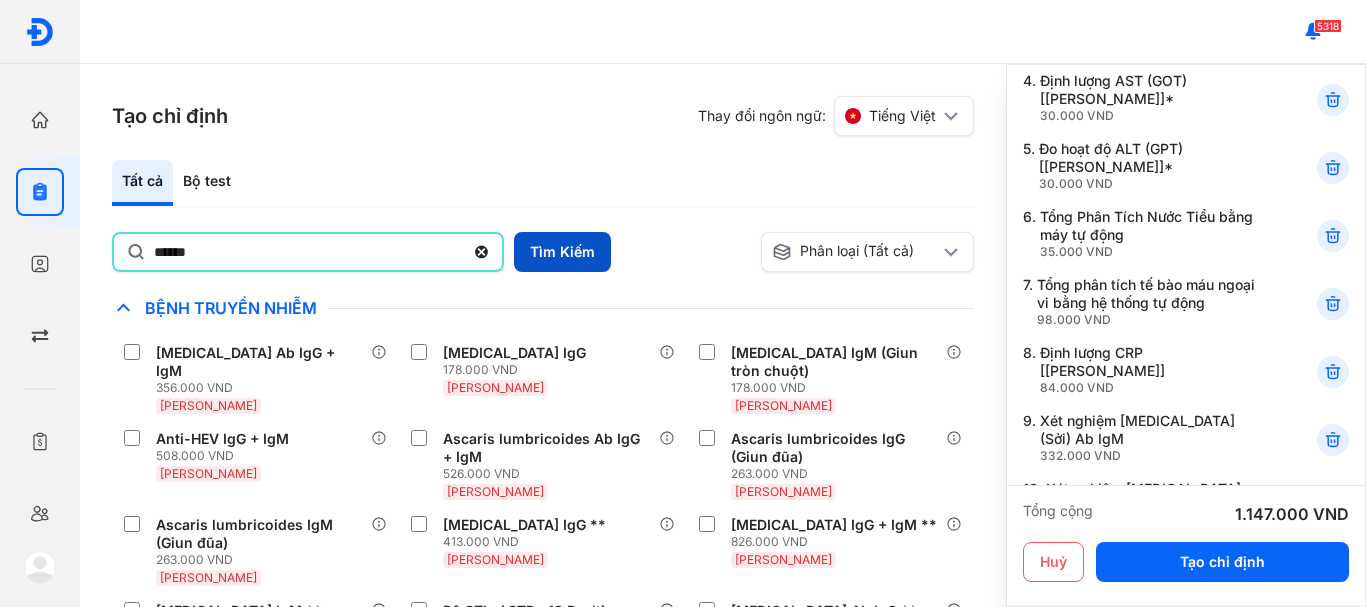 type on "******" 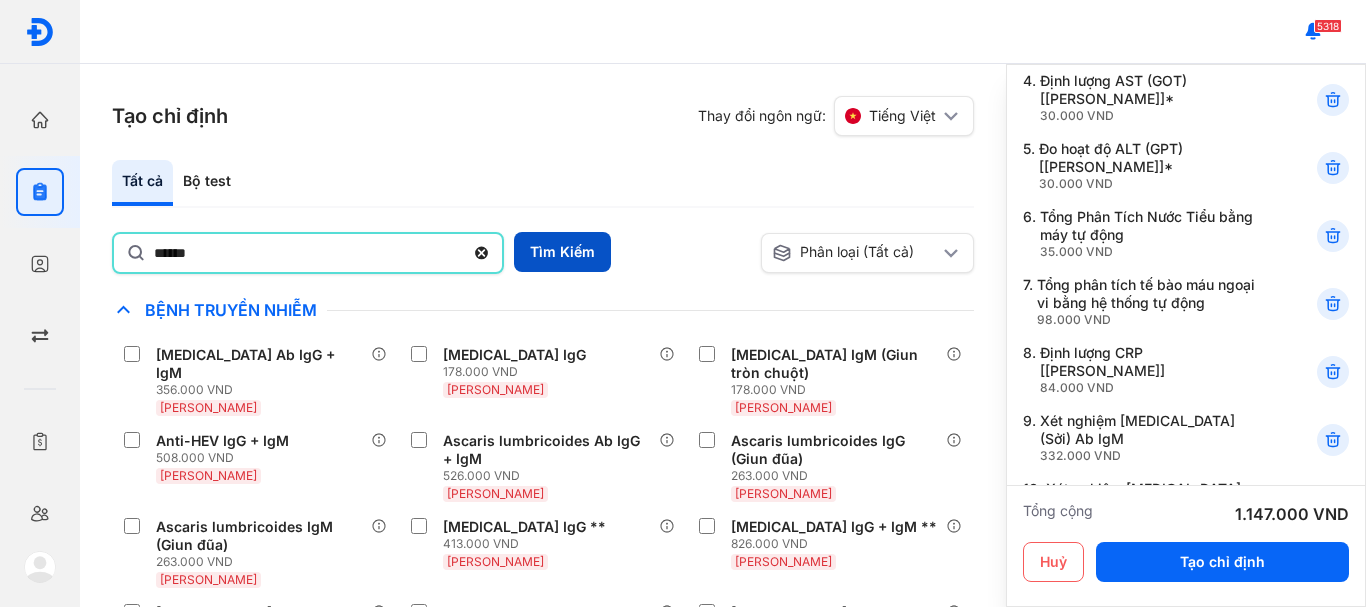 click on "Tìm Kiếm" at bounding box center (562, 252) 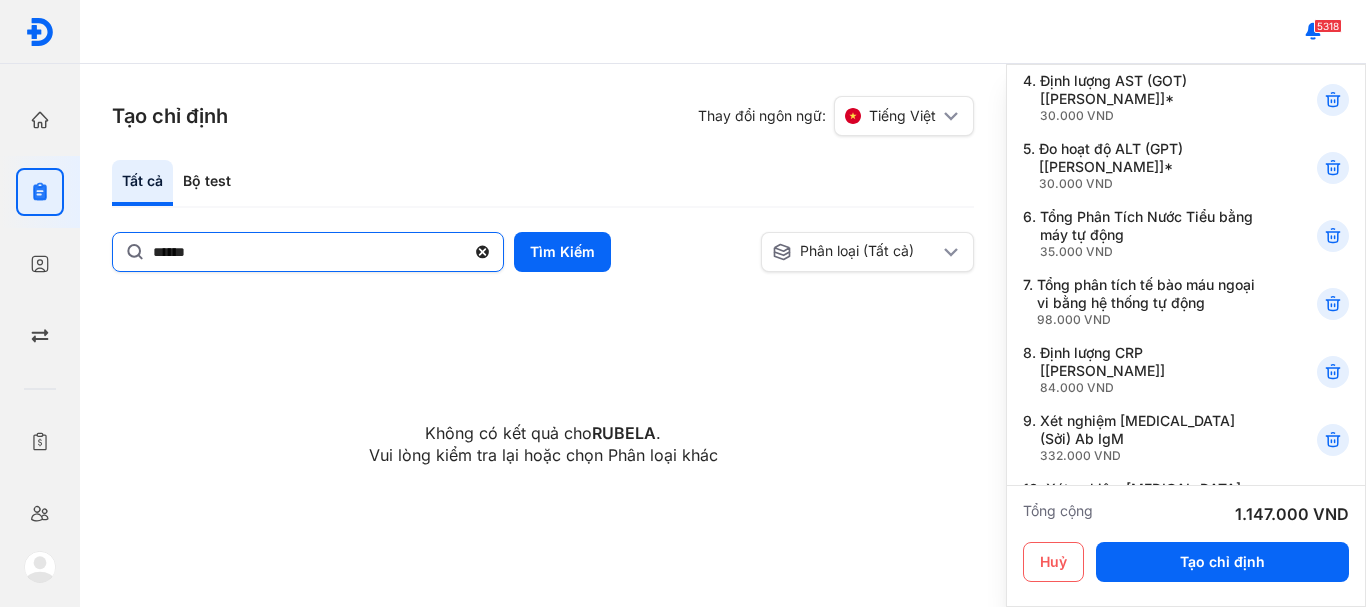 click 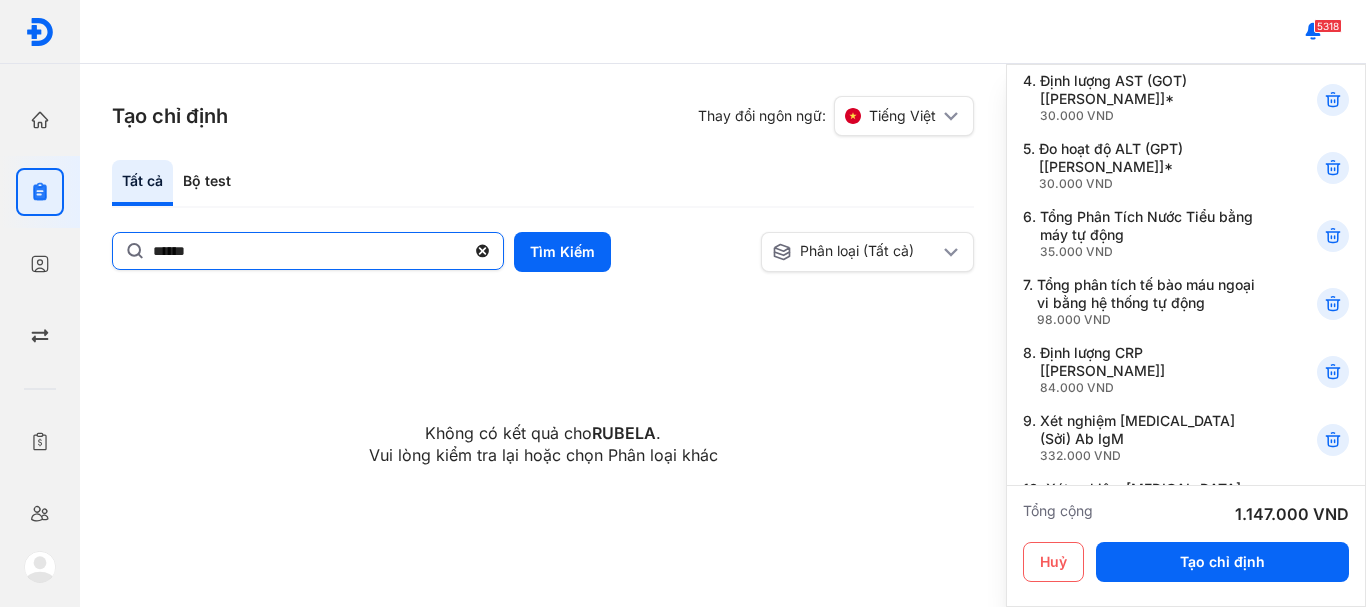 click on "******" 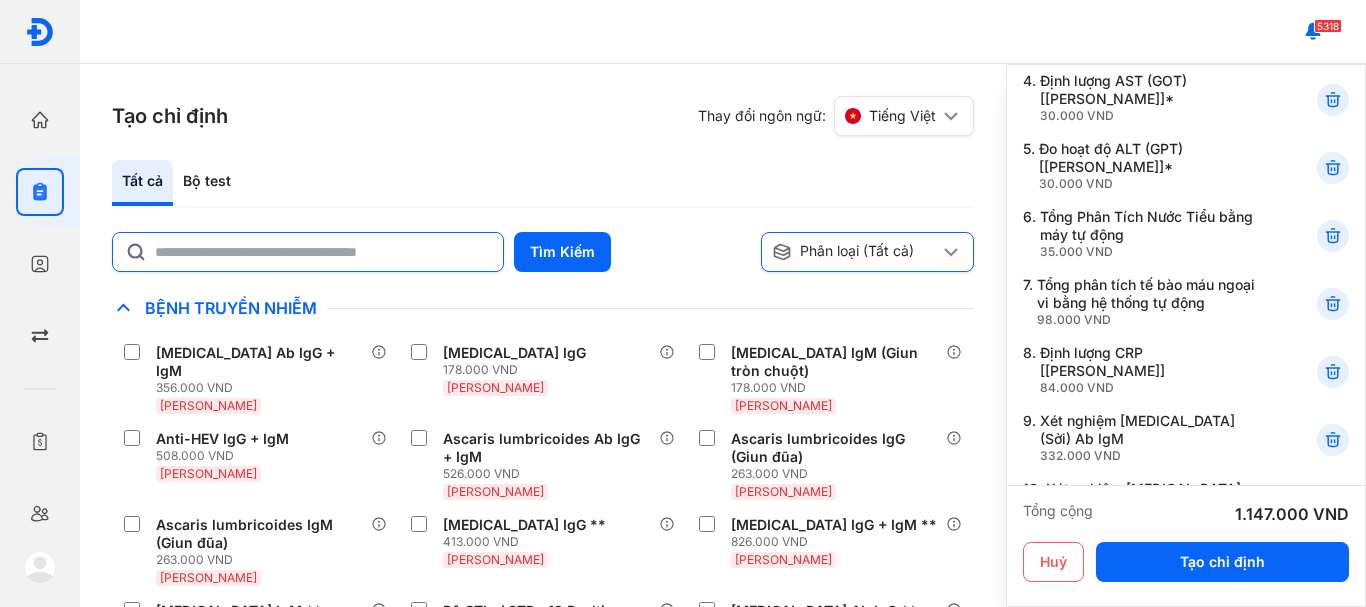 click 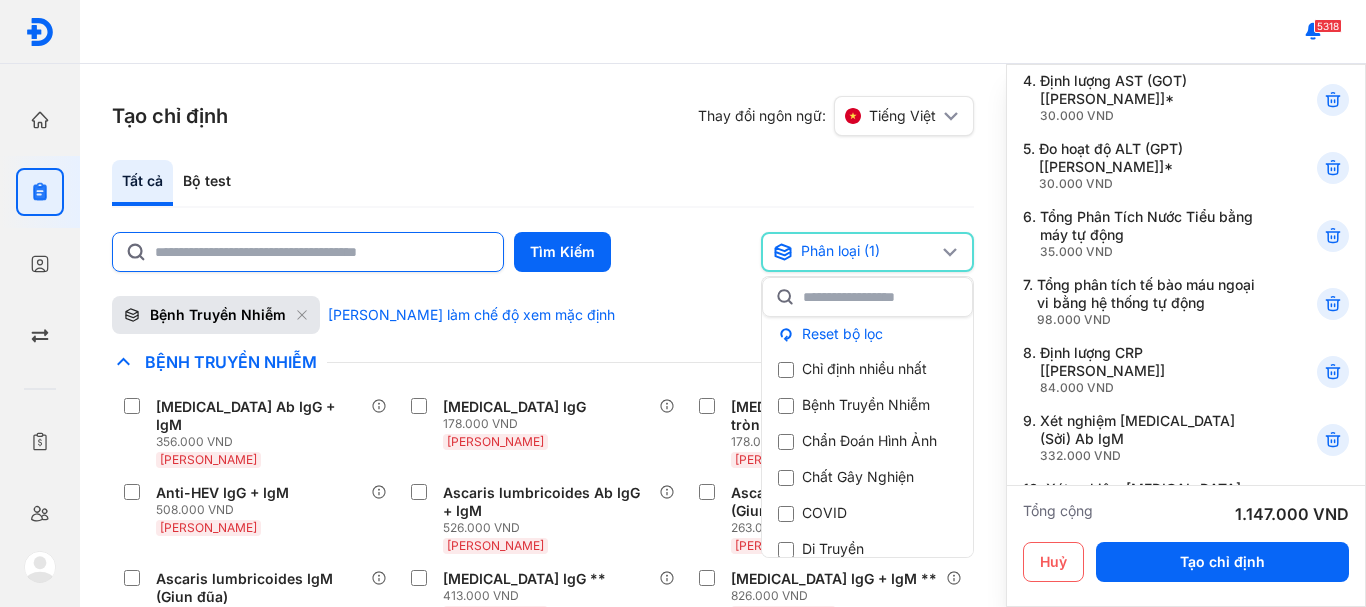 click on "Tạo chỉ định Thay đổi ngôn ngữ:  Tiếng Việt Tất cả Bộ test Tìm Kiếm  Phân loại (1)  Reset bộ lọc  Chỉ định nhiều nhất  Bệnh Truyền Nhiễm  Chẩn Đoán Hình Ảnh  Chất Gây Nghiện  [MEDICAL_DATA]  Di Truyền  Dị Ứng  Điện Di  Độc Chất  Đông Máu  Gan  Hô Hấp  Huyết Học  Khác  Ký Sinh Trùng  Nội Tiết Tố & Hóoc-môn  Sản Phụ Khoa  Sàng Lọc Tiền Sinh  STIs  Sức Khỏe Nam Giới  Thận  Tiểu Đường  Tim Mạch  Tổng Quát  Tự Miễn  Tuyến Giáp  Ung Thư  Vi Chất  Vi Sinh  Viêm Gan  Yếu Tố Viêm Bệnh Truyền Nhiễm Lưu làm chế độ xem mặc định Bệnh Truyền Nhiễm [MEDICAL_DATA] Ab IgG + IgM 356.000 VND Huyết Thanh [MEDICAL_DATA] IgG 178.000 VND Huyết Thanh [MEDICAL_DATA] IgM (Giun tròn chuột) 178.000 VND Huyết Thanh Anti-HEV IgG + IgM 508.000 VND Huyết Thanh Ascaris lumbricoides Ab IgG + IgM 526.000 VND Huyết Thanh 263.000 VND Phân PSA" at bounding box center (543, 335) 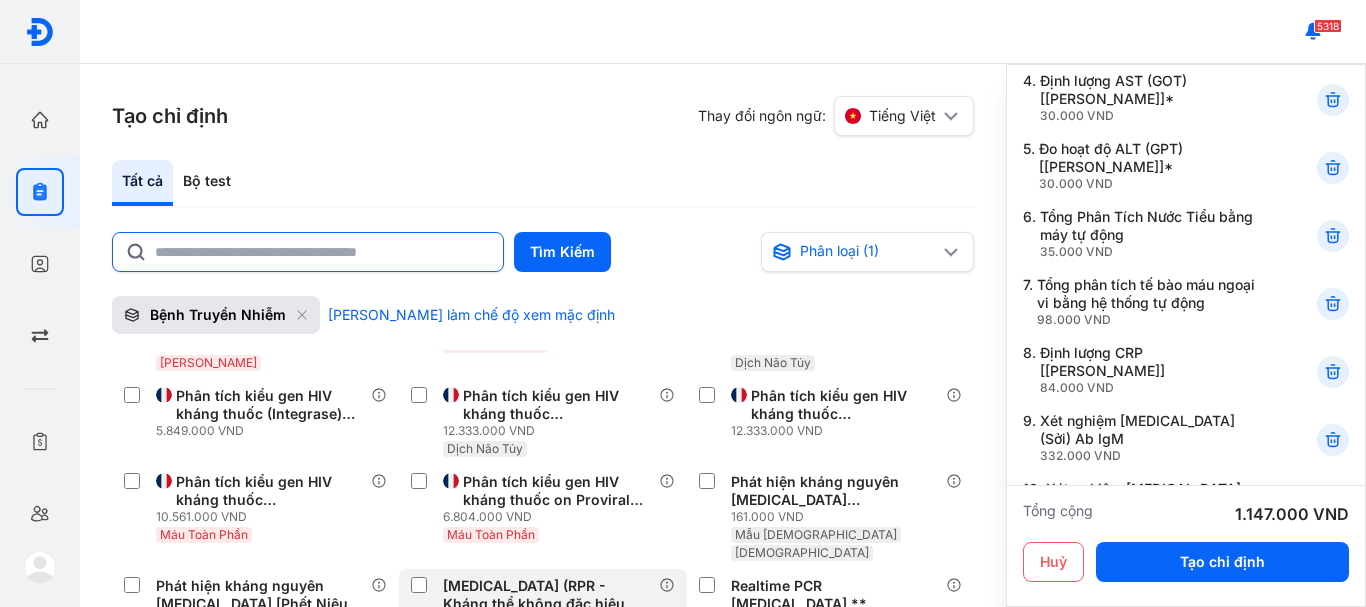 scroll, scrollTop: 3100, scrollLeft: 0, axis: vertical 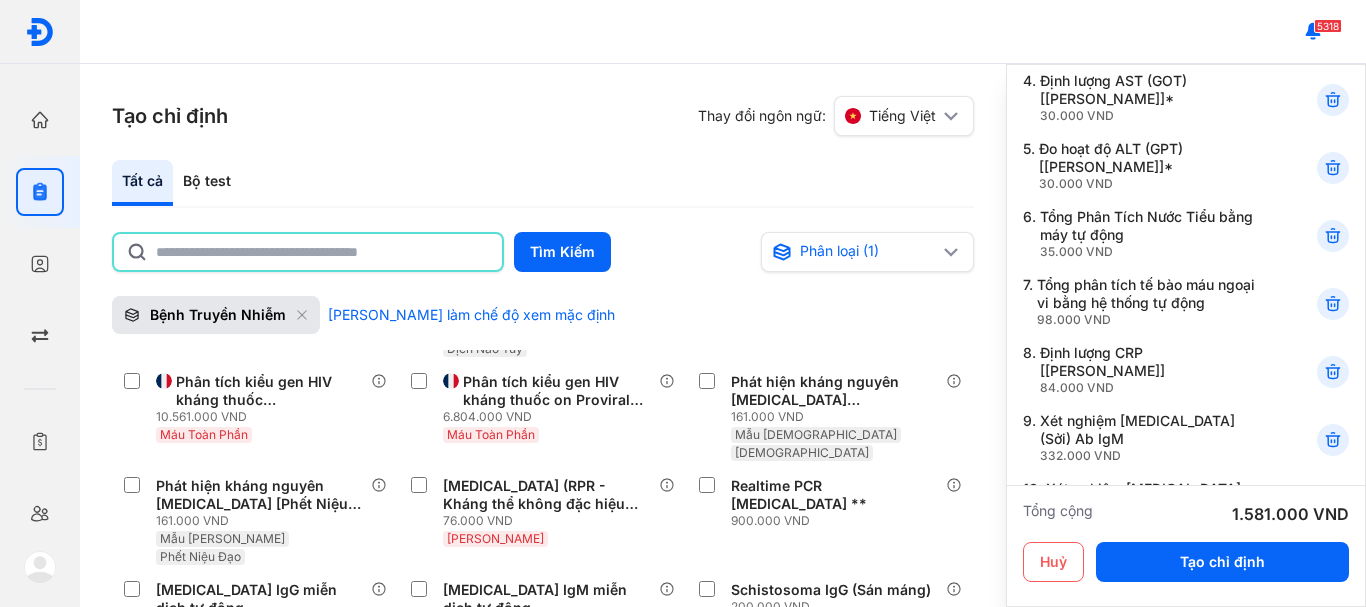 click 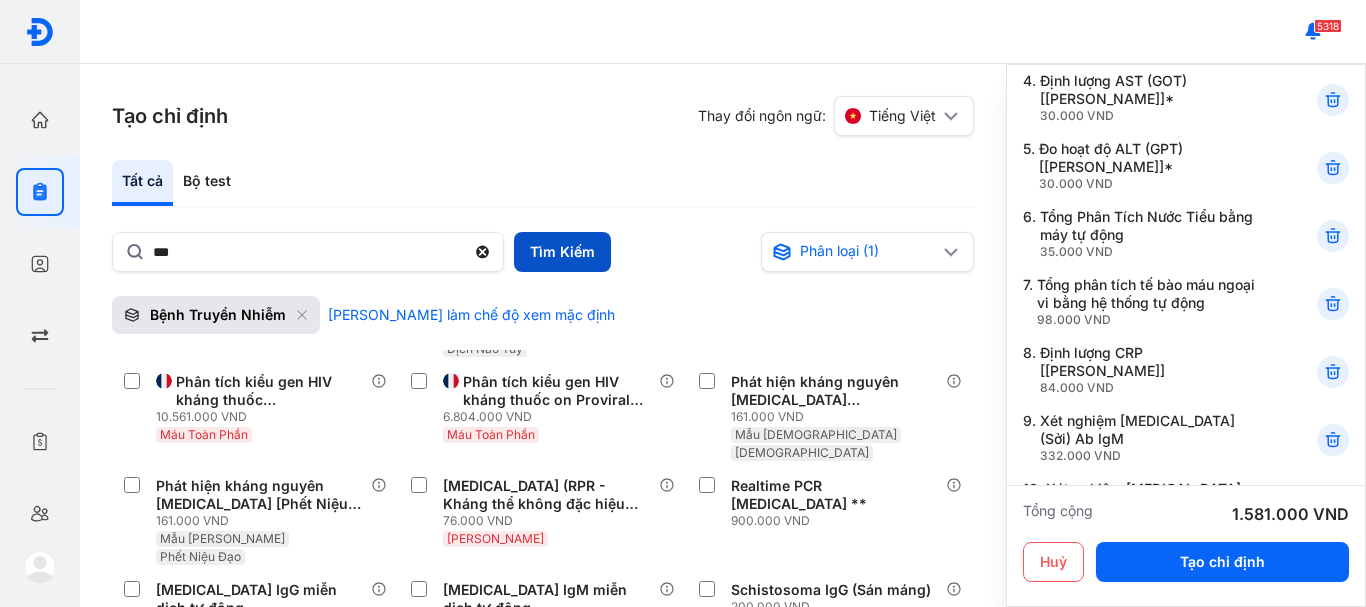 click on "Tìm Kiếm" at bounding box center (562, 252) 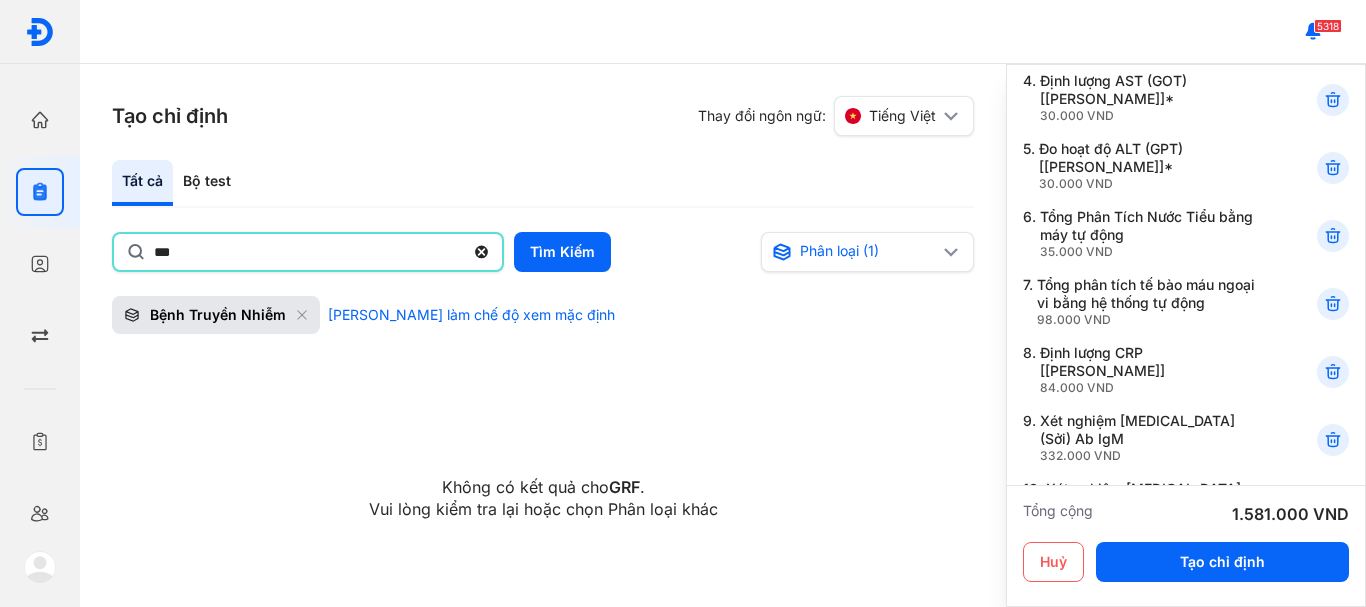 click on "***" 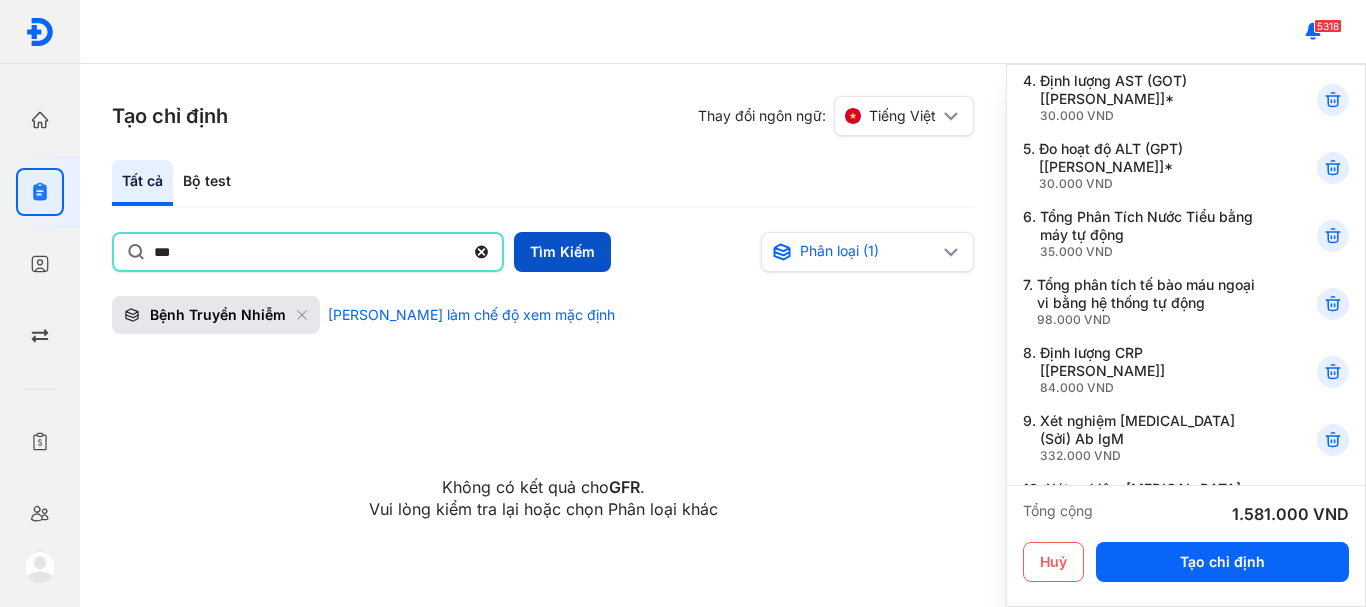 type on "***" 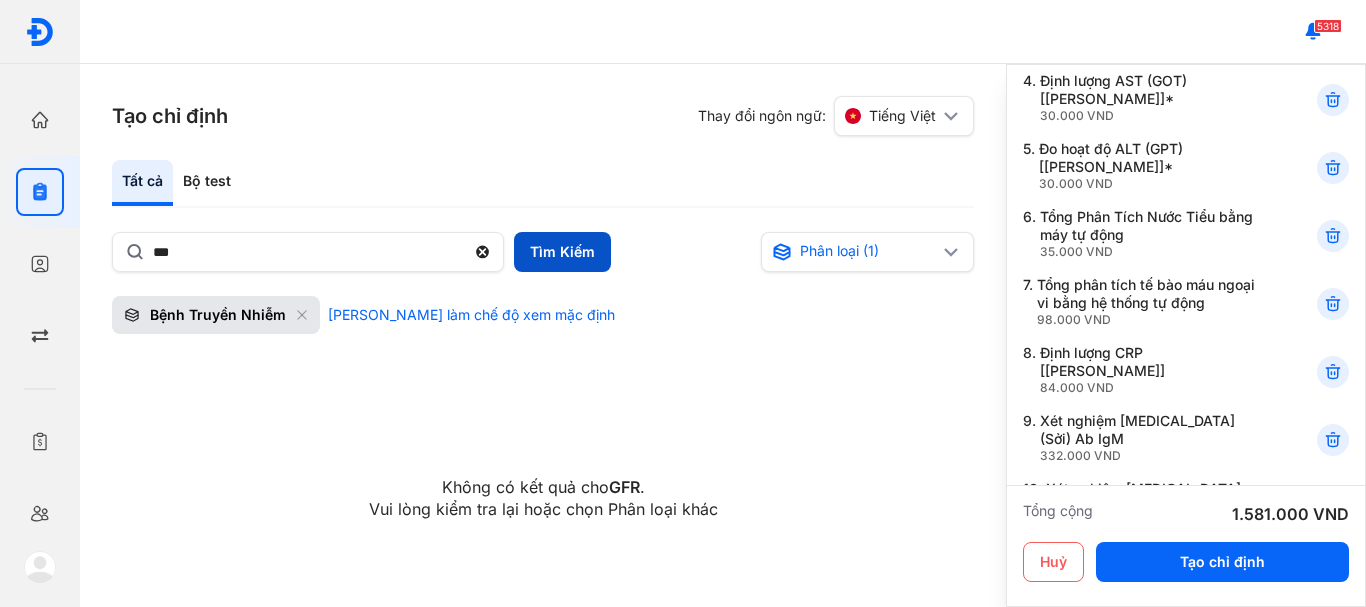 click on "Tìm Kiếm" at bounding box center (562, 252) 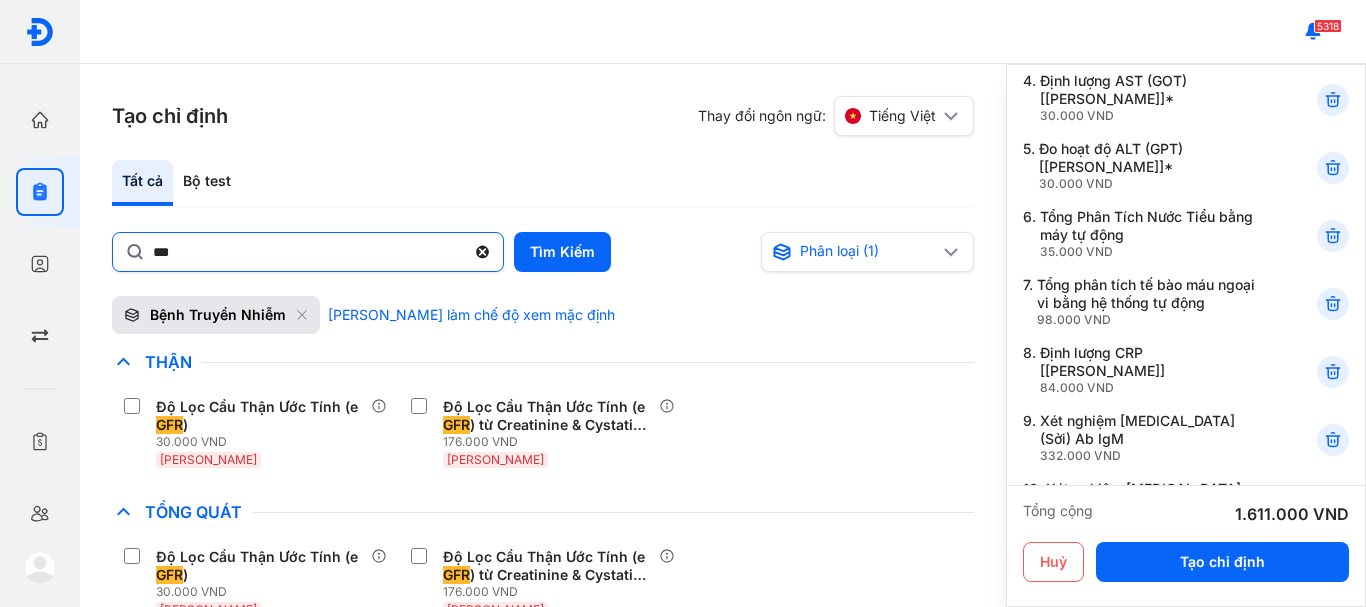 click 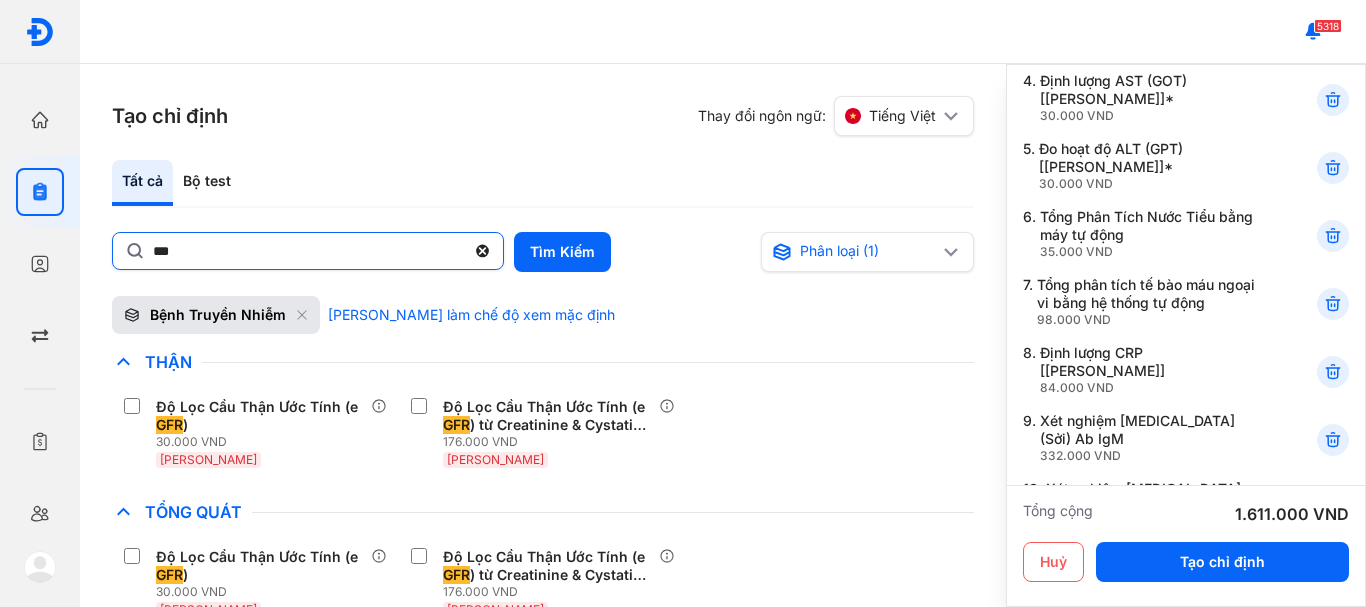 click on "***" 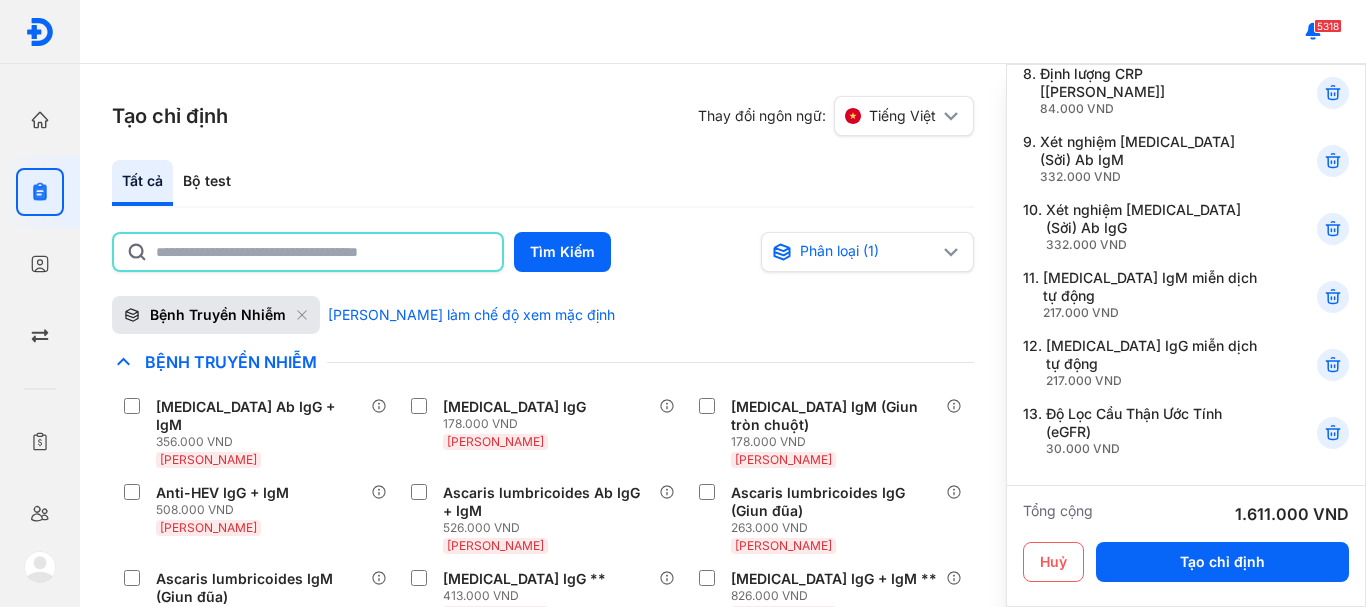 scroll, scrollTop: 700, scrollLeft: 0, axis: vertical 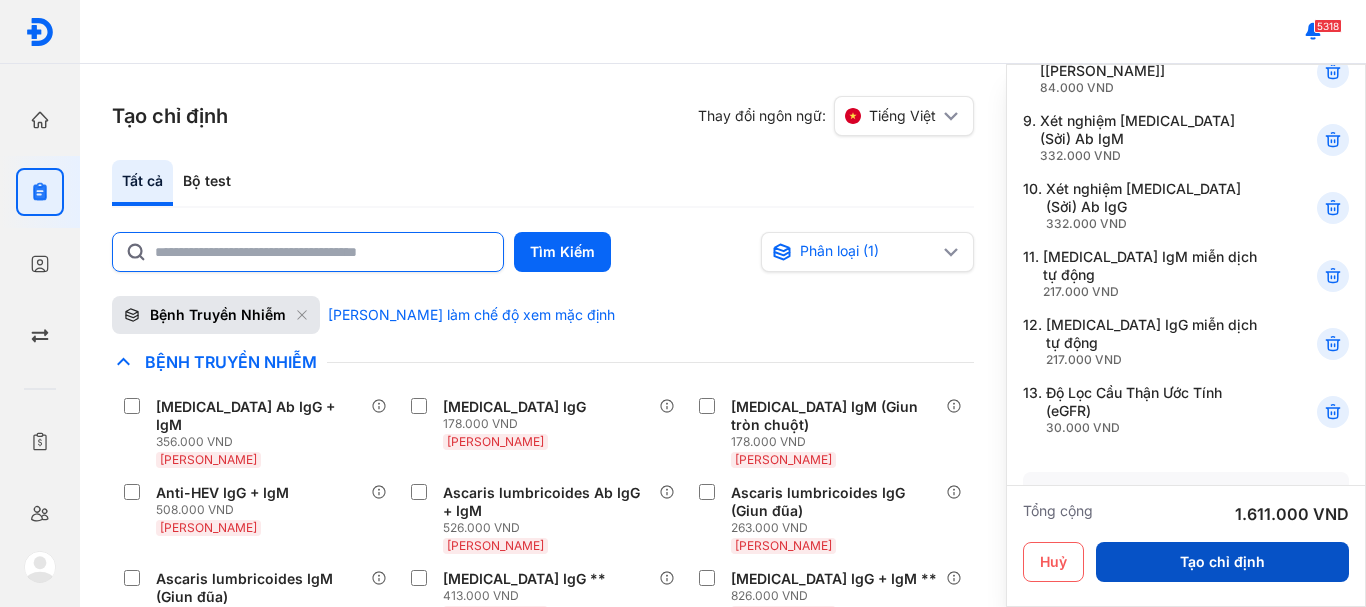 click on "Tạo chỉ định" at bounding box center (1222, 562) 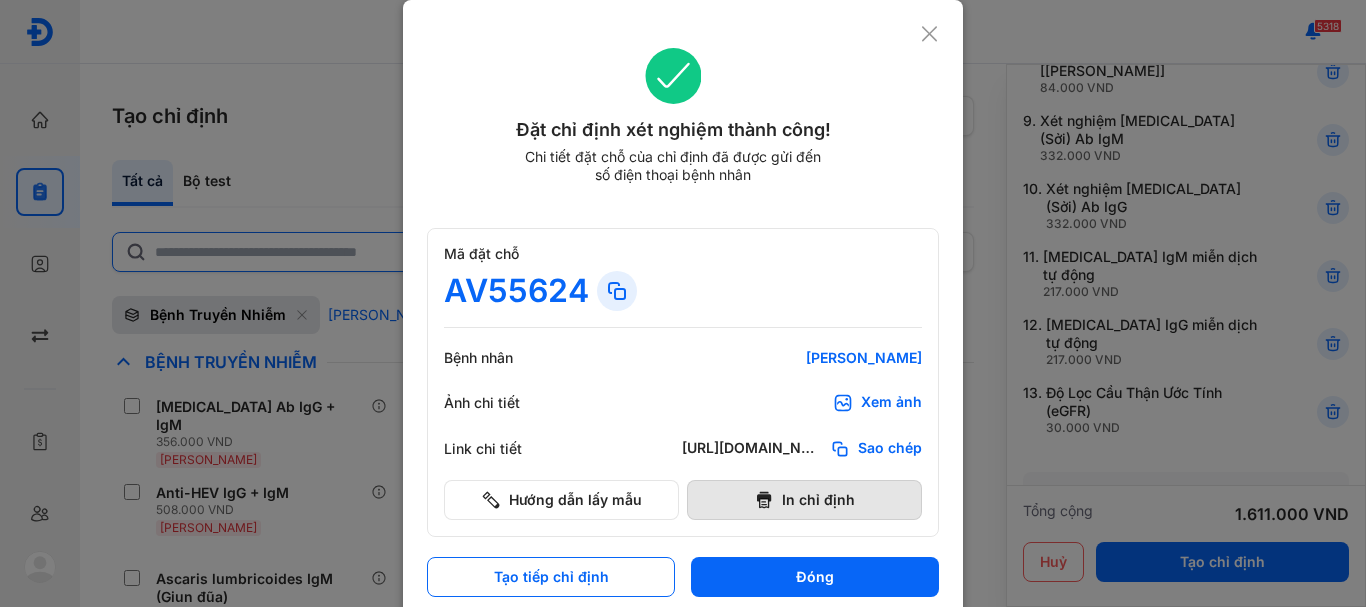 click on "In chỉ định" at bounding box center (804, 500) 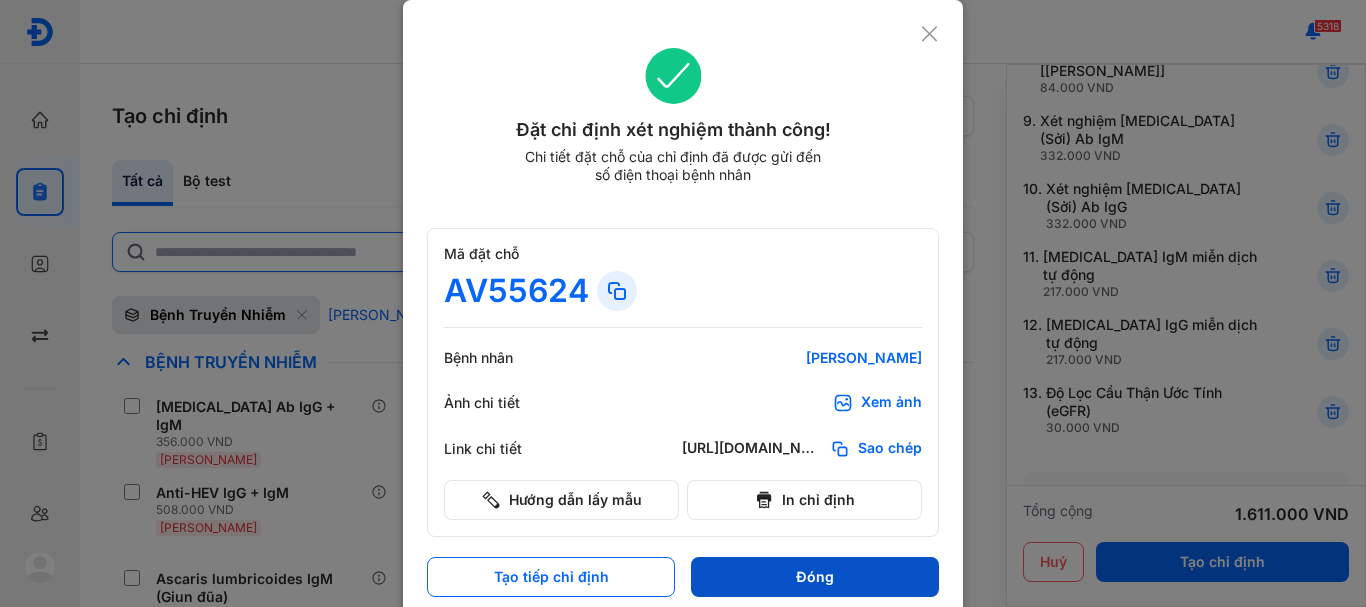 click on "Đóng" at bounding box center (815, 577) 